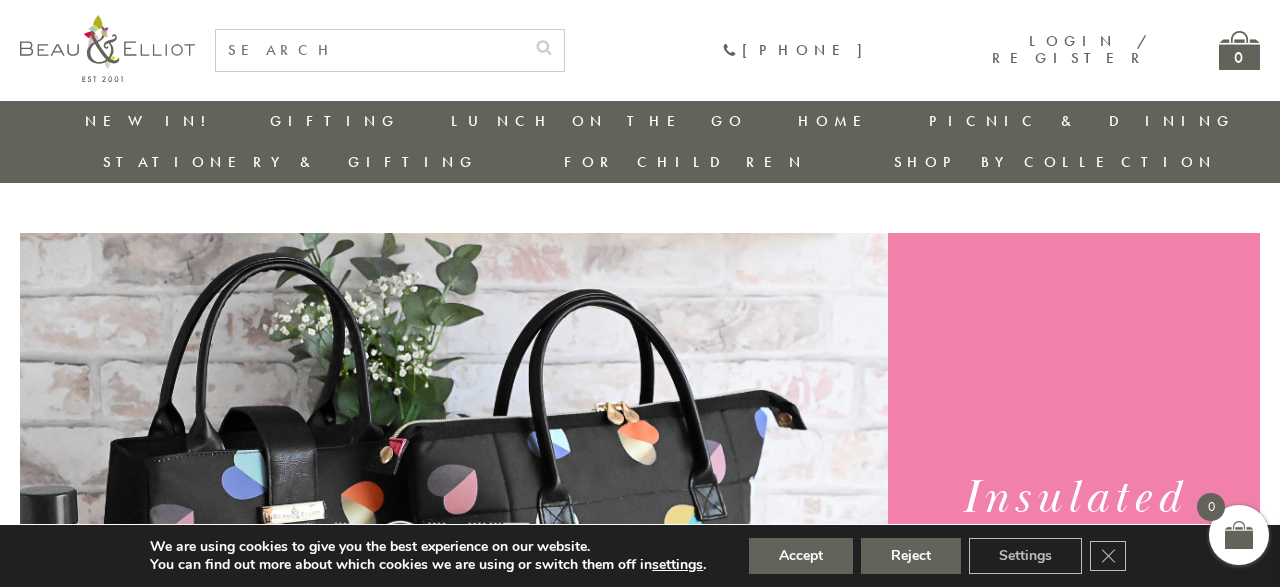 scroll, scrollTop: 696, scrollLeft: 0, axis: vertical 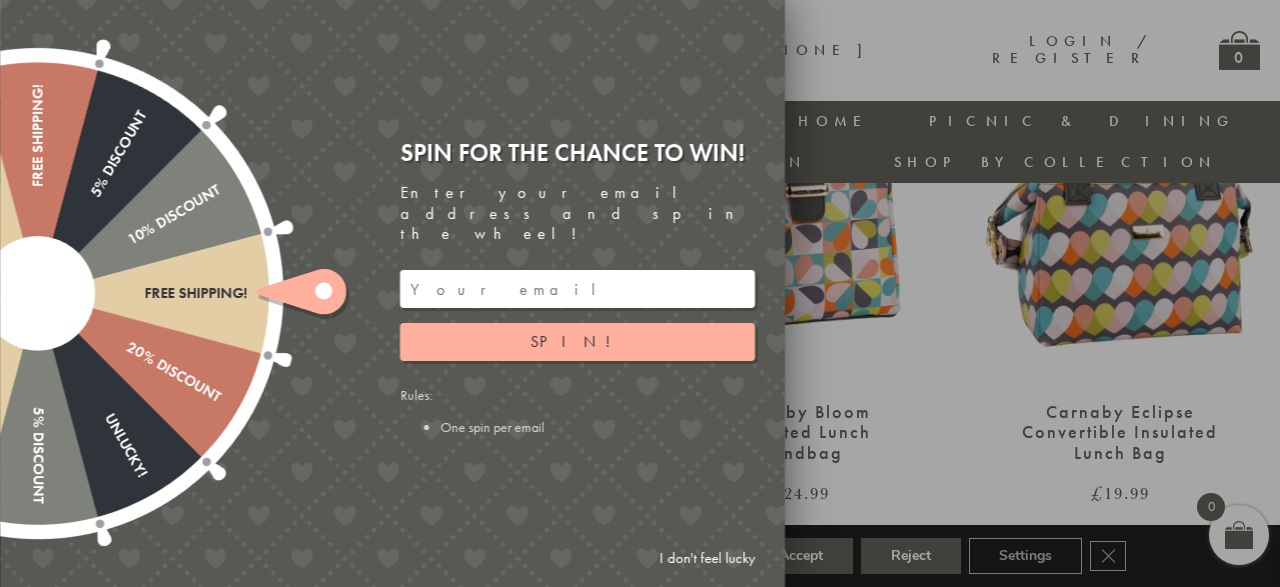 click on "I don't feel lucky" at bounding box center [707, 558] 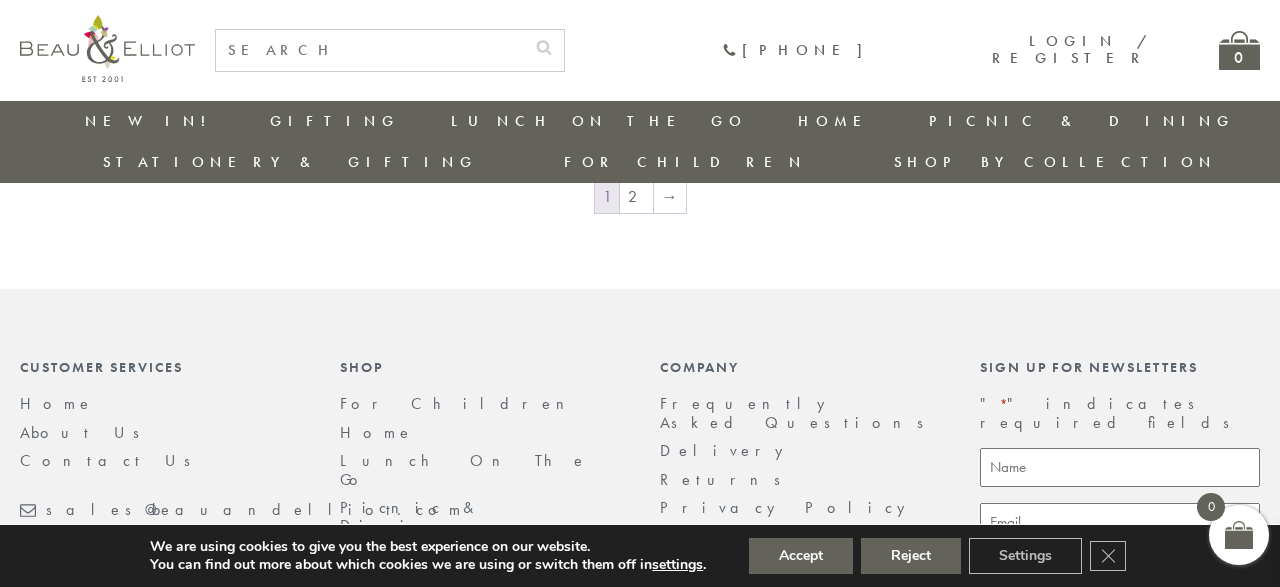 scroll, scrollTop: 3735, scrollLeft: 0, axis: vertical 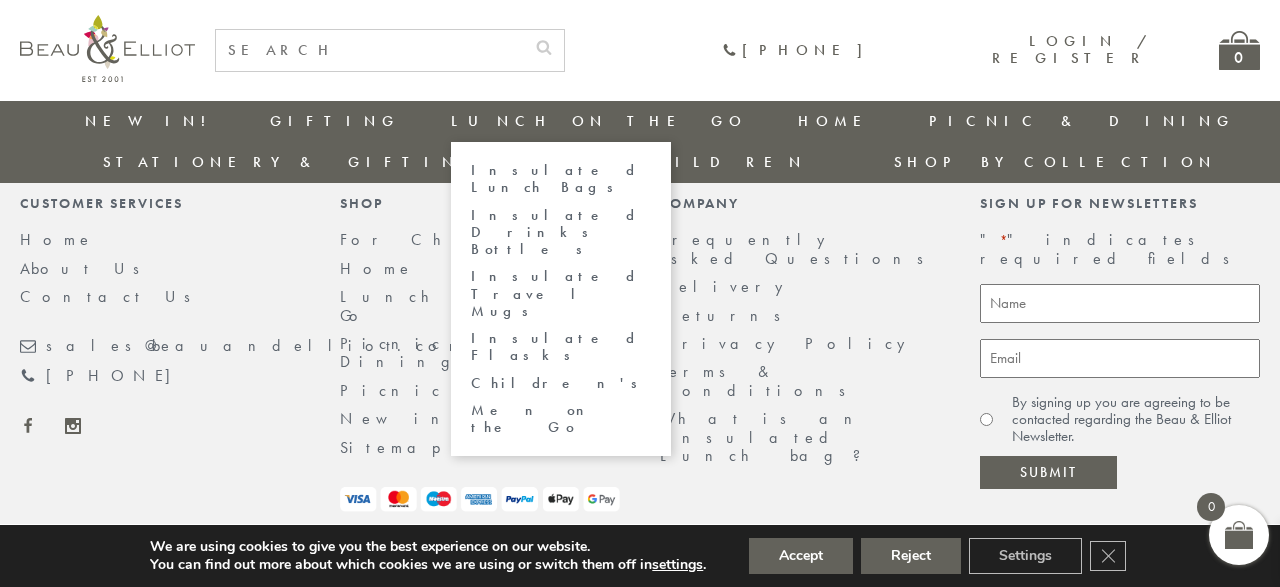 click on "Insulated Lunch Bags" at bounding box center (561, 179) 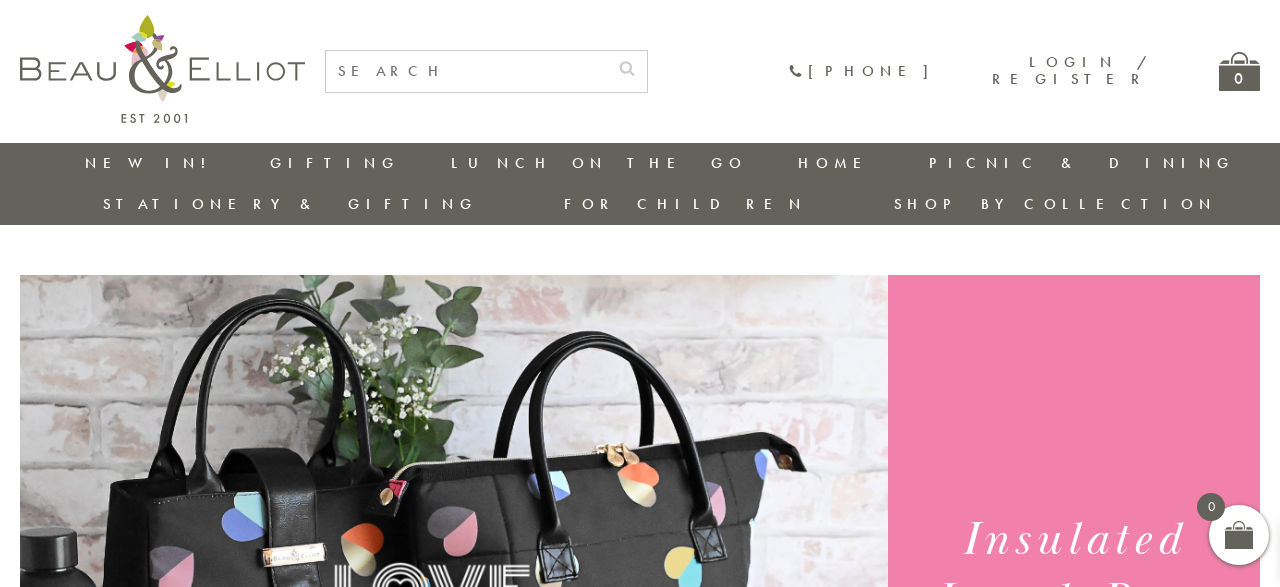 scroll, scrollTop: 0, scrollLeft: 0, axis: both 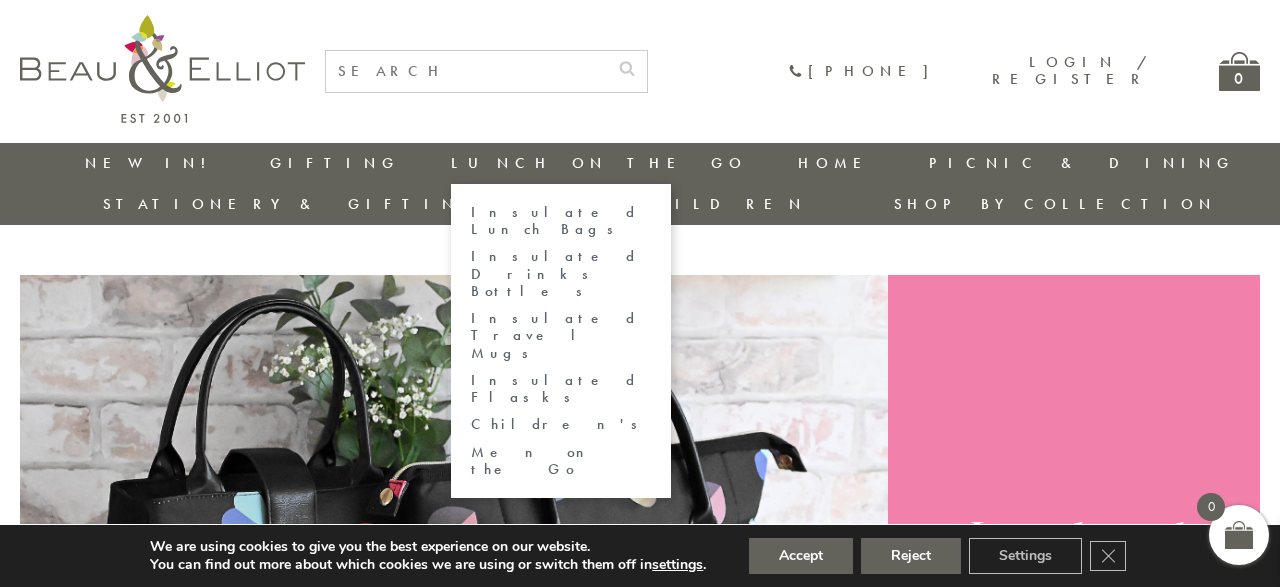 click on "Insulated Lunch Bags" at bounding box center [561, 221] 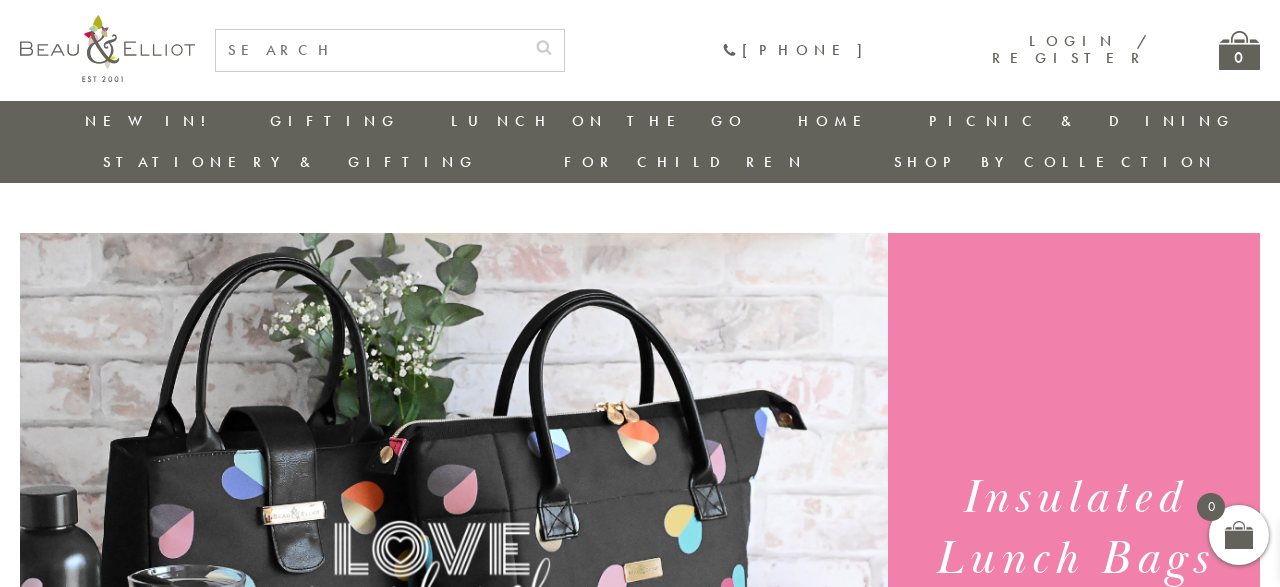 scroll, scrollTop: 468, scrollLeft: 0, axis: vertical 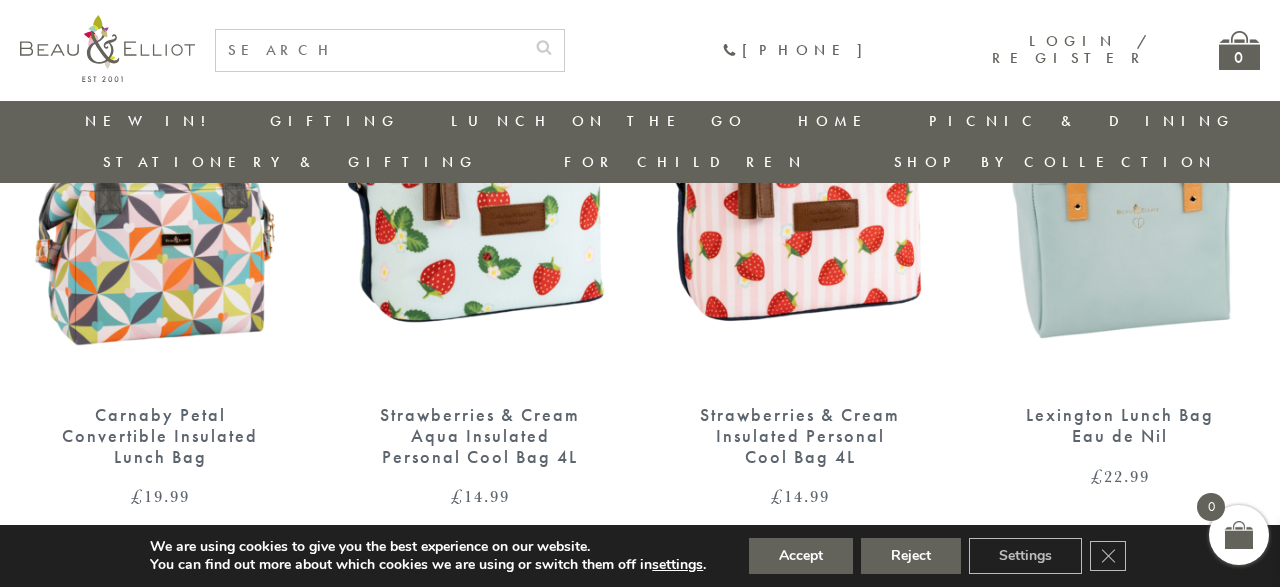click at bounding box center (1120, 204) 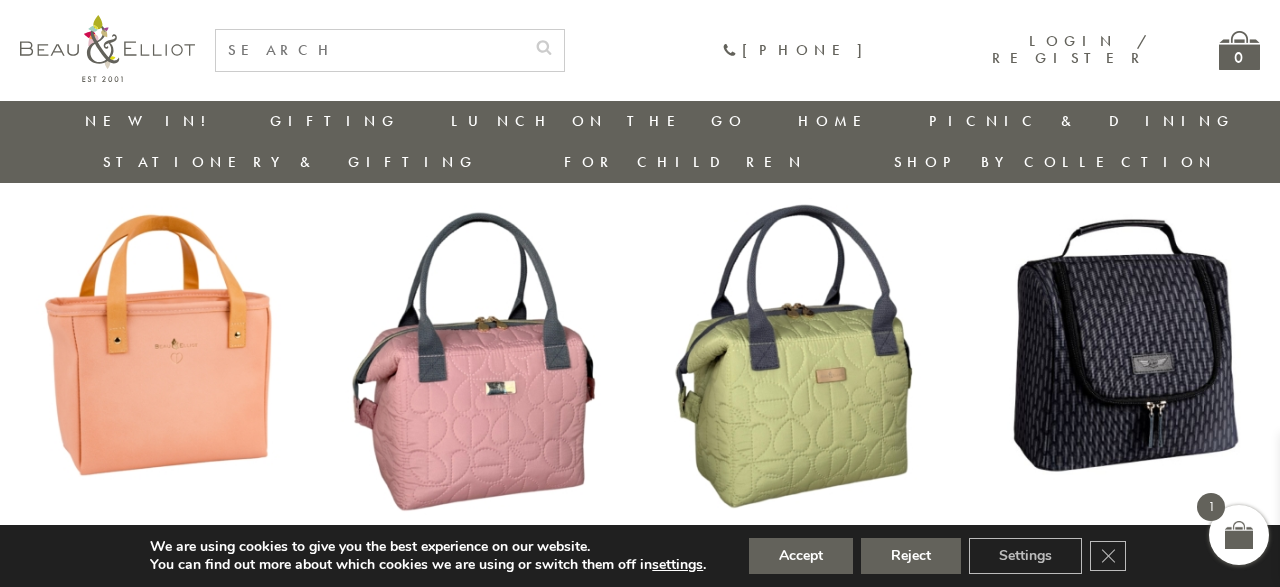 scroll, scrollTop: 1921, scrollLeft: 0, axis: vertical 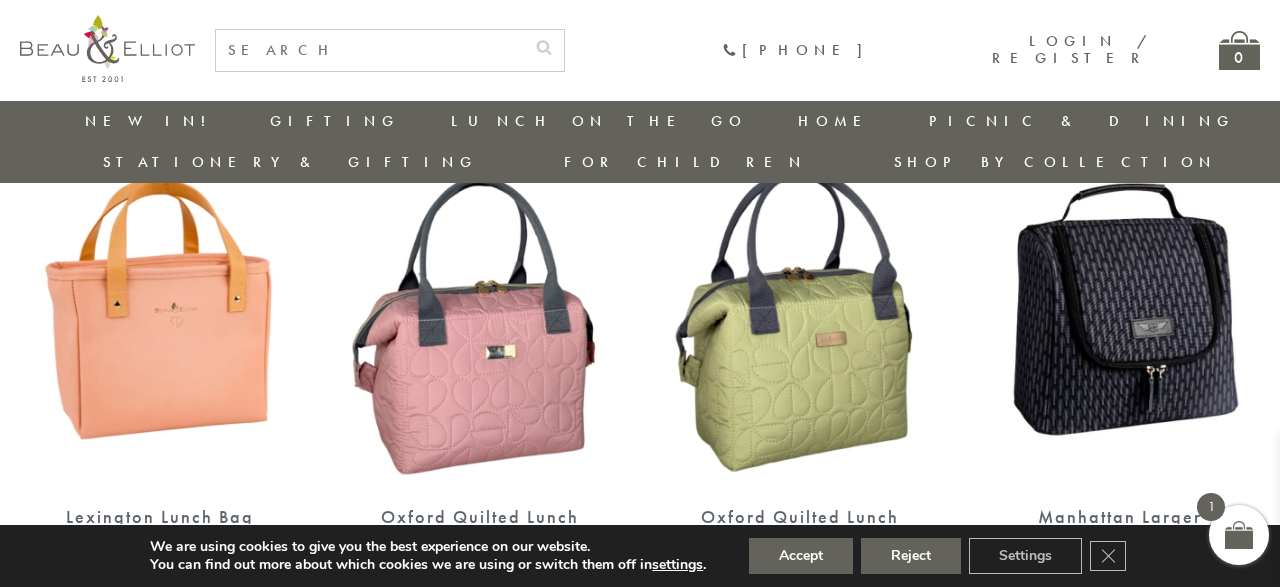 click at bounding box center [480, 306] 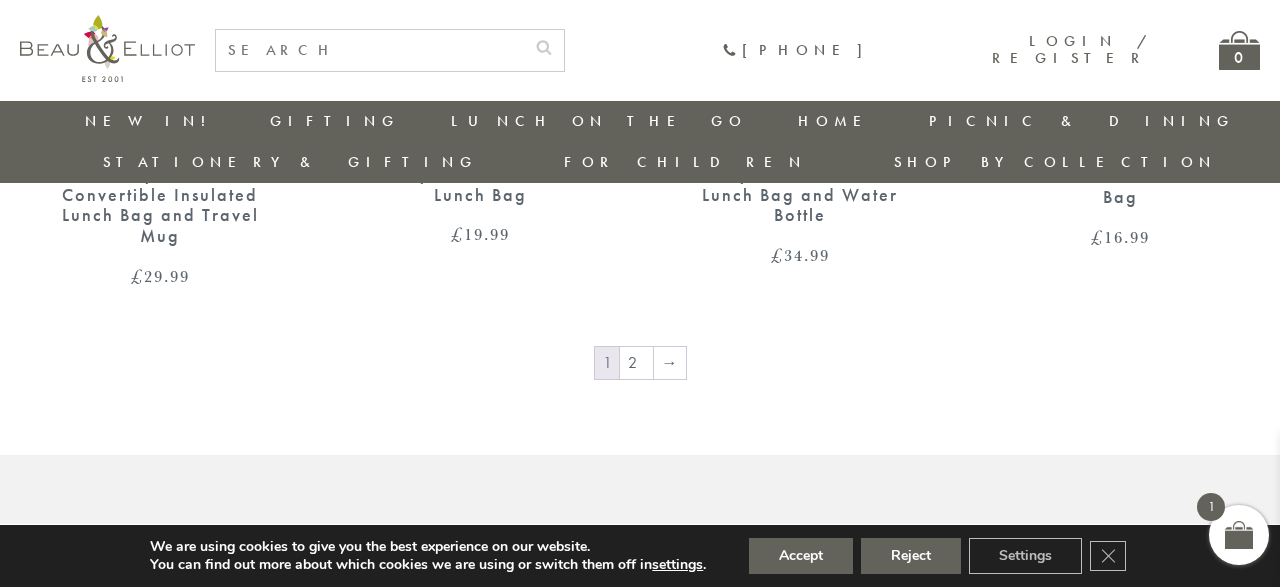 scroll, scrollTop: 3395, scrollLeft: 0, axis: vertical 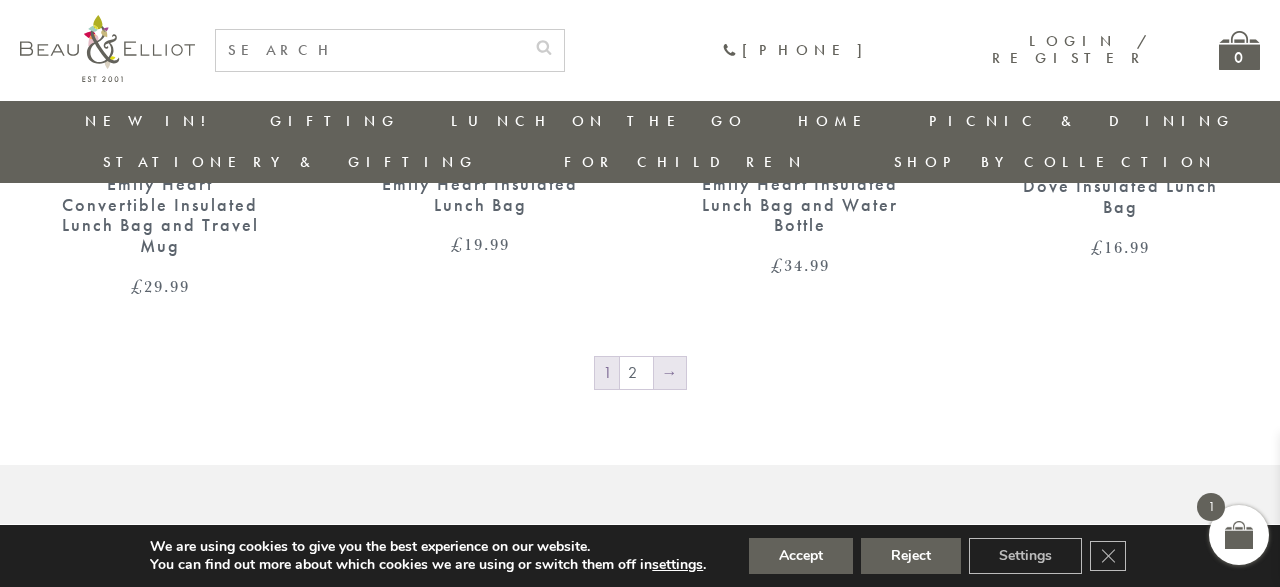 click on "→" at bounding box center (670, 373) 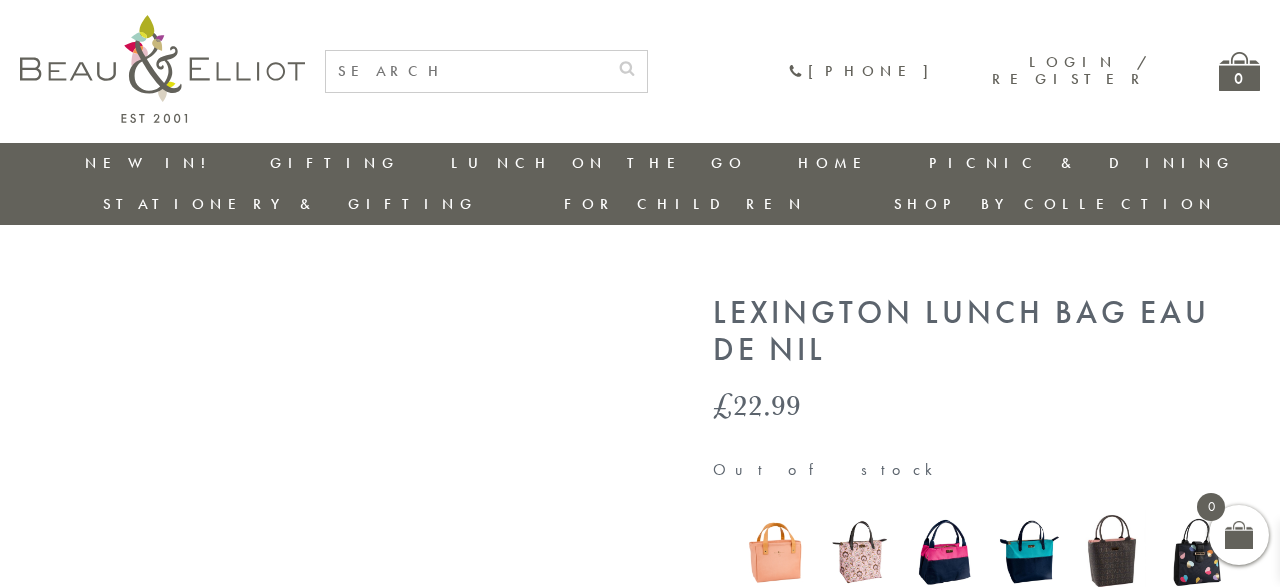 scroll, scrollTop: 0, scrollLeft: 0, axis: both 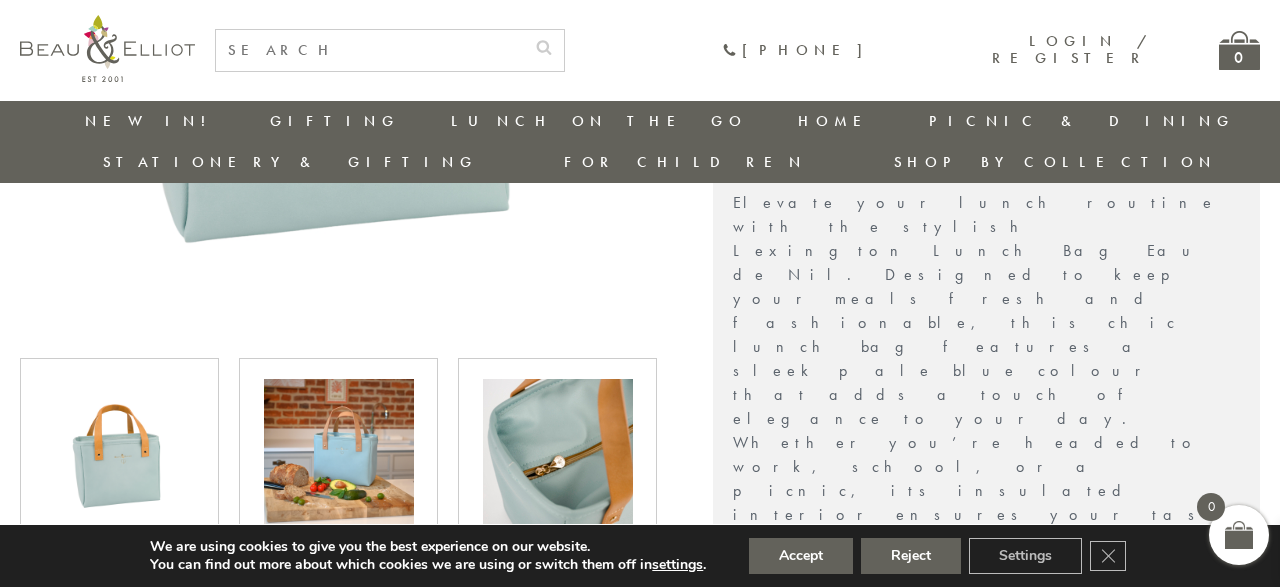 click at bounding box center (339, 454) 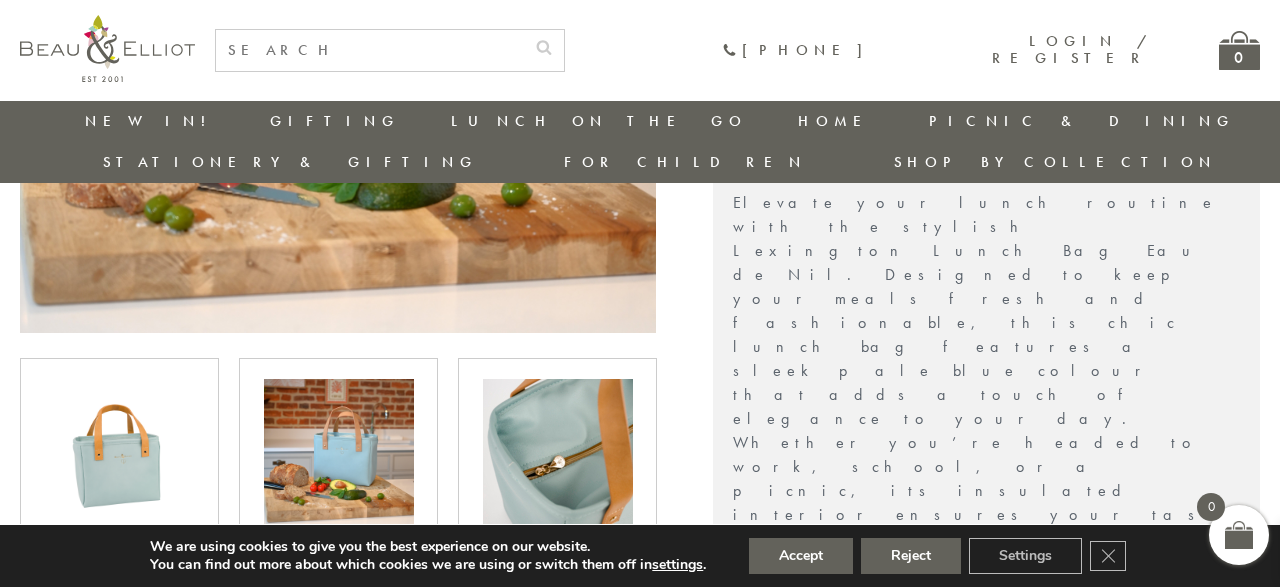 click at bounding box center [558, 454] 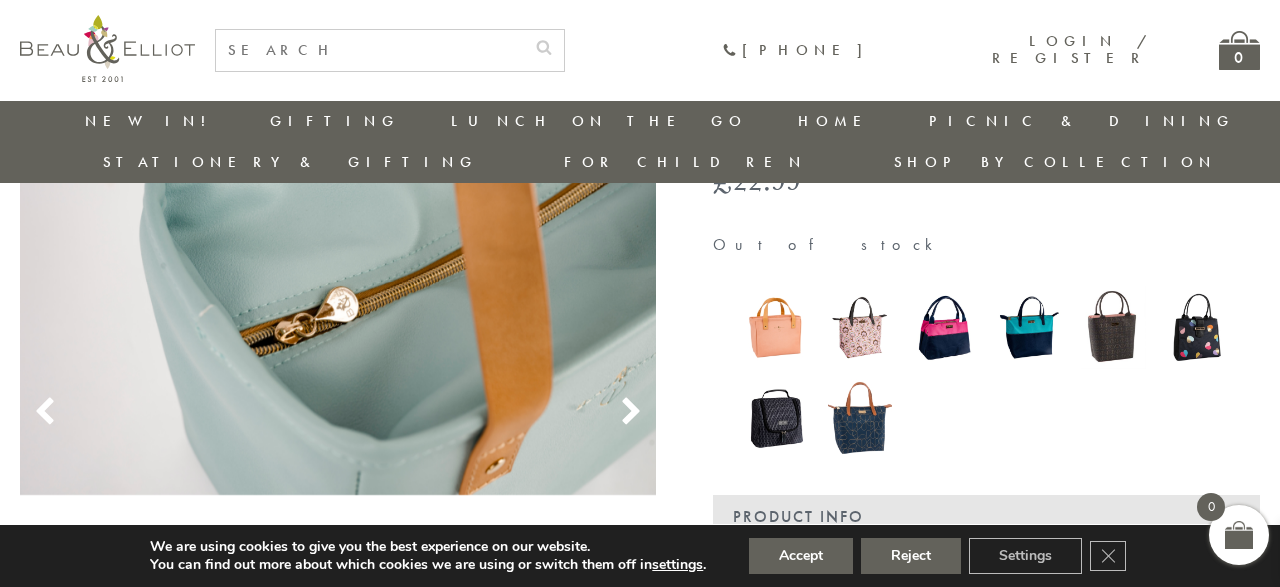 scroll, scrollTop: 199, scrollLeft: 0, axis: vertical 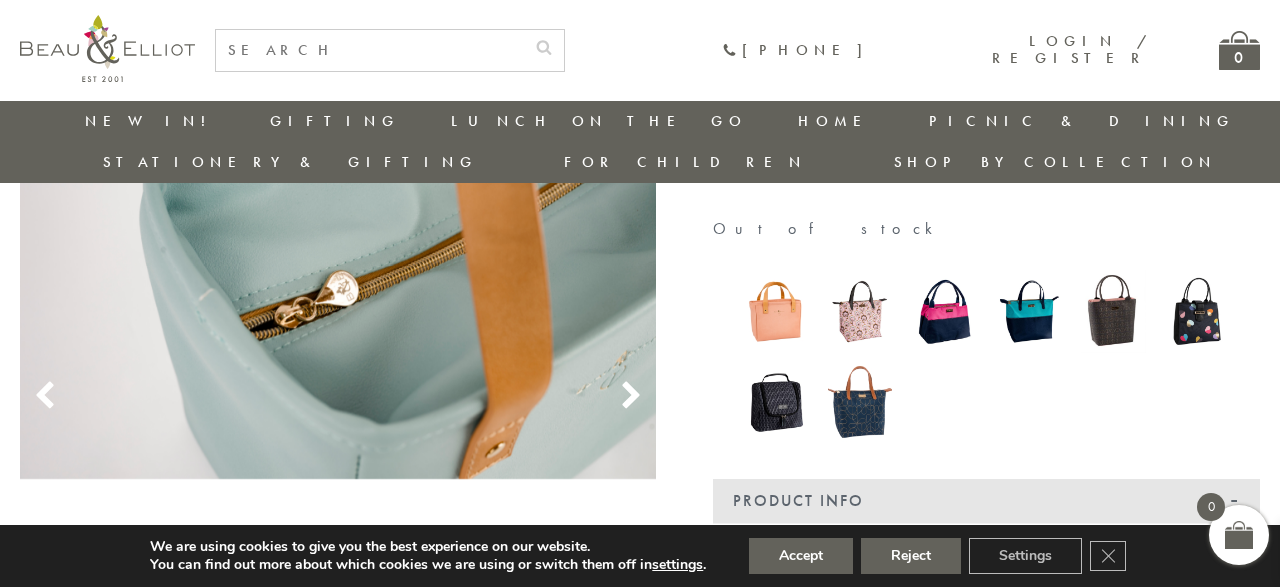 click 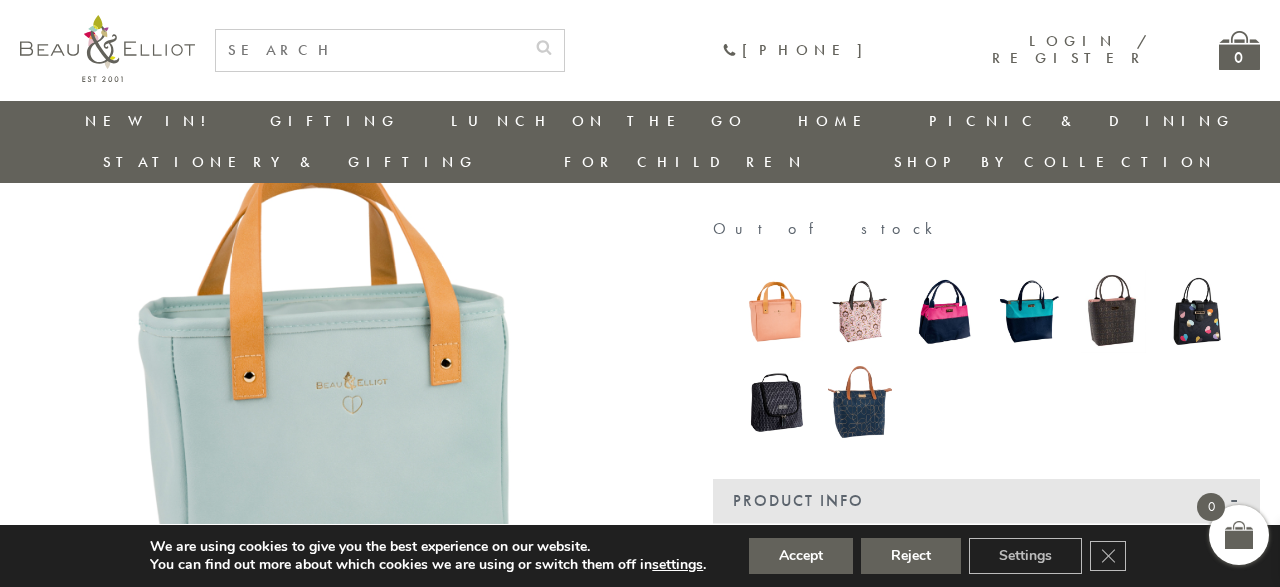 click at bounding box center (775, 311) 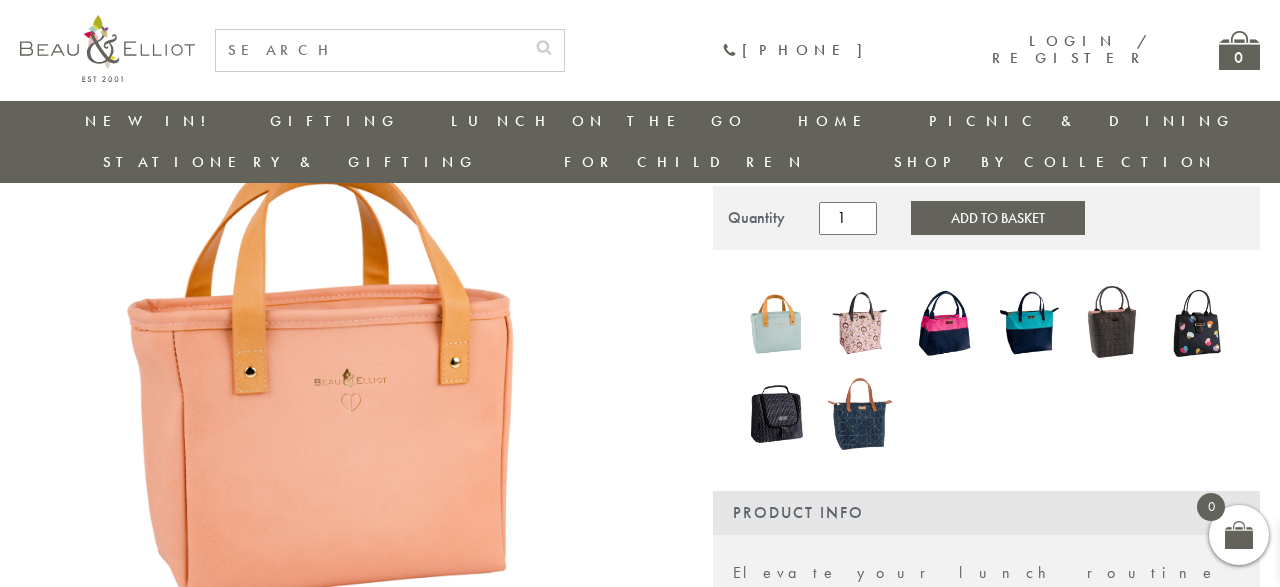 scroll, scrollTop: 0, scrollLeft: 0, axis: both 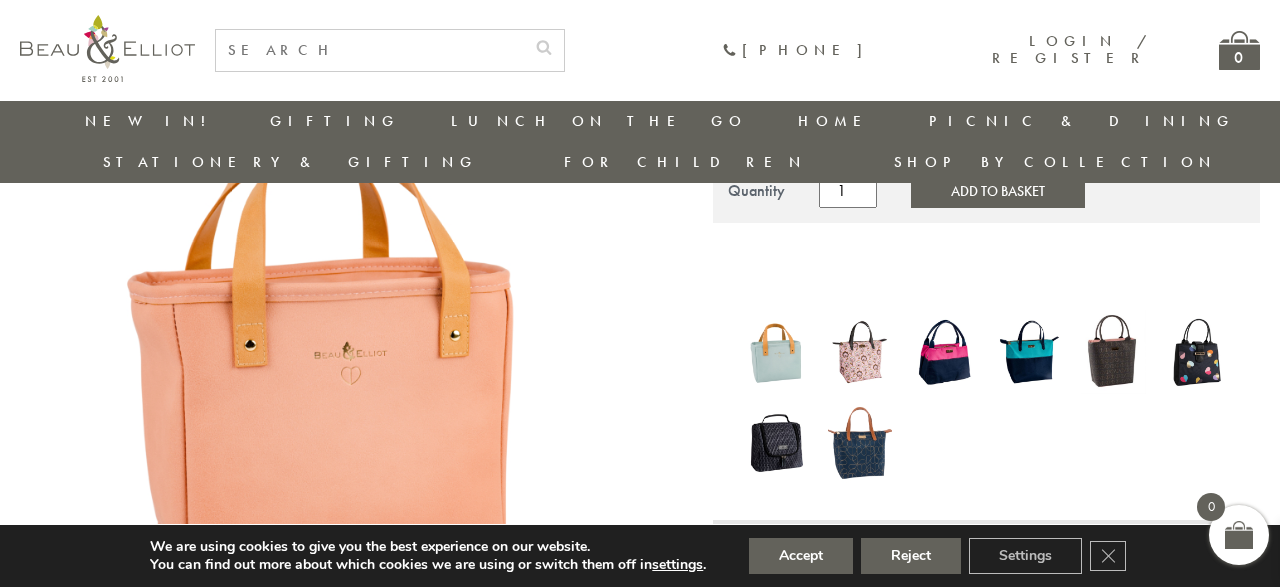 click at bounding box center (860, 443) 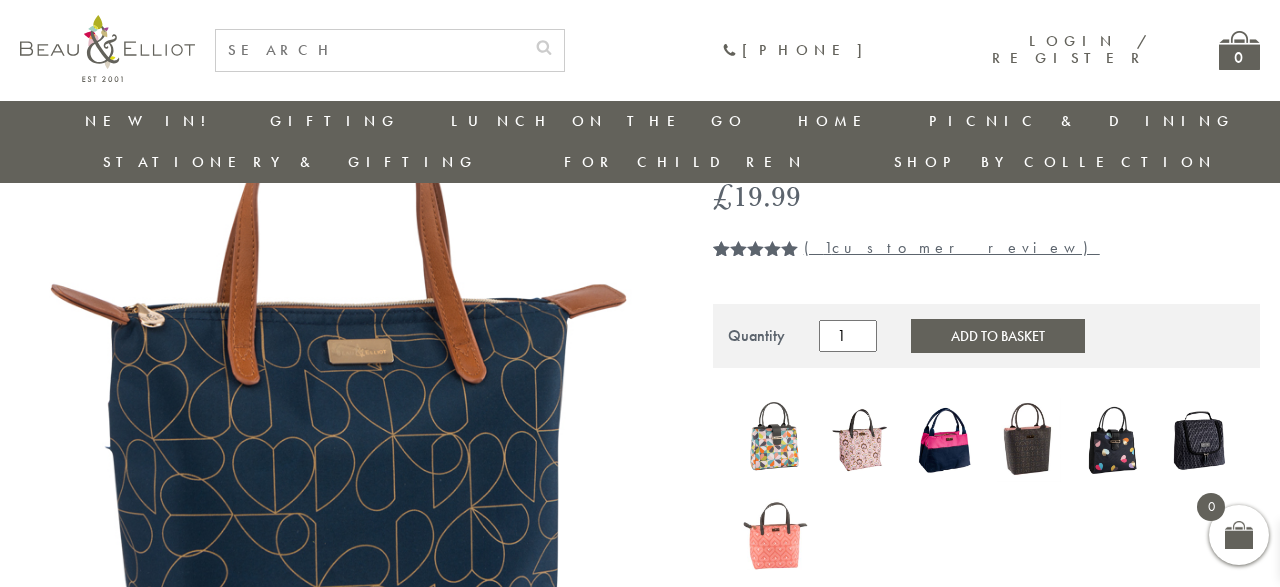 scroll, scrollTop: 241, scrollLeft: 0, axis: vertical 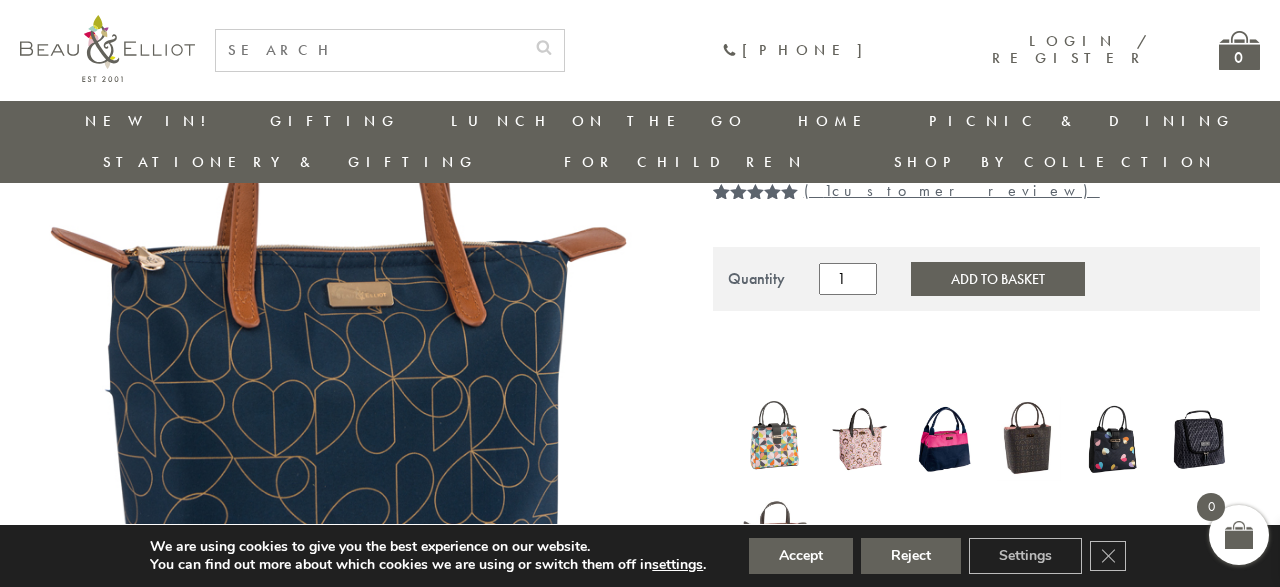 click on "Add to Basket" at bounding box center (998, 279) 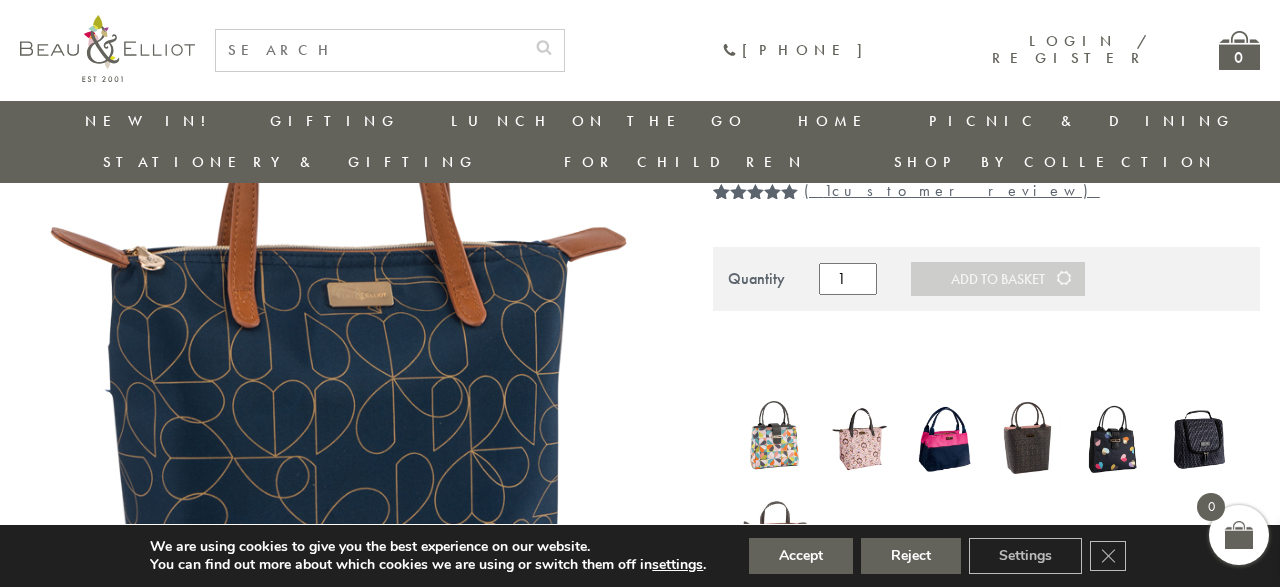 scroll, scrollTop: 194, scrollLeft: 0, axis: vertical 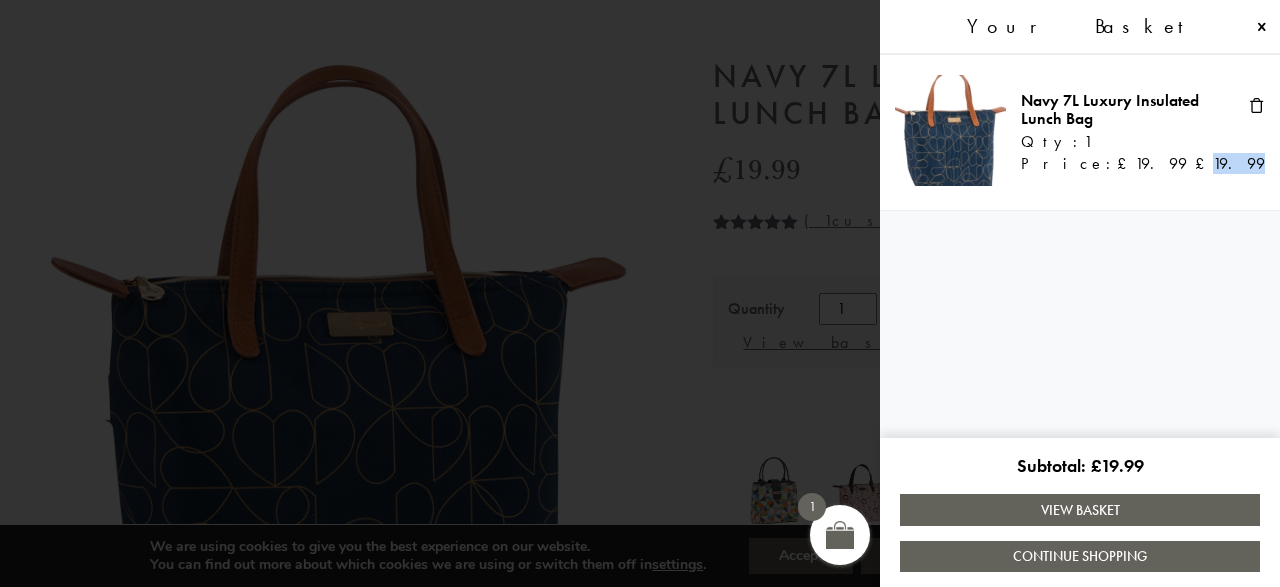 drag, startPoint x: 1224, startPoint y: 165, endPoint x: 1279, endPoint y: 165, distance: 55 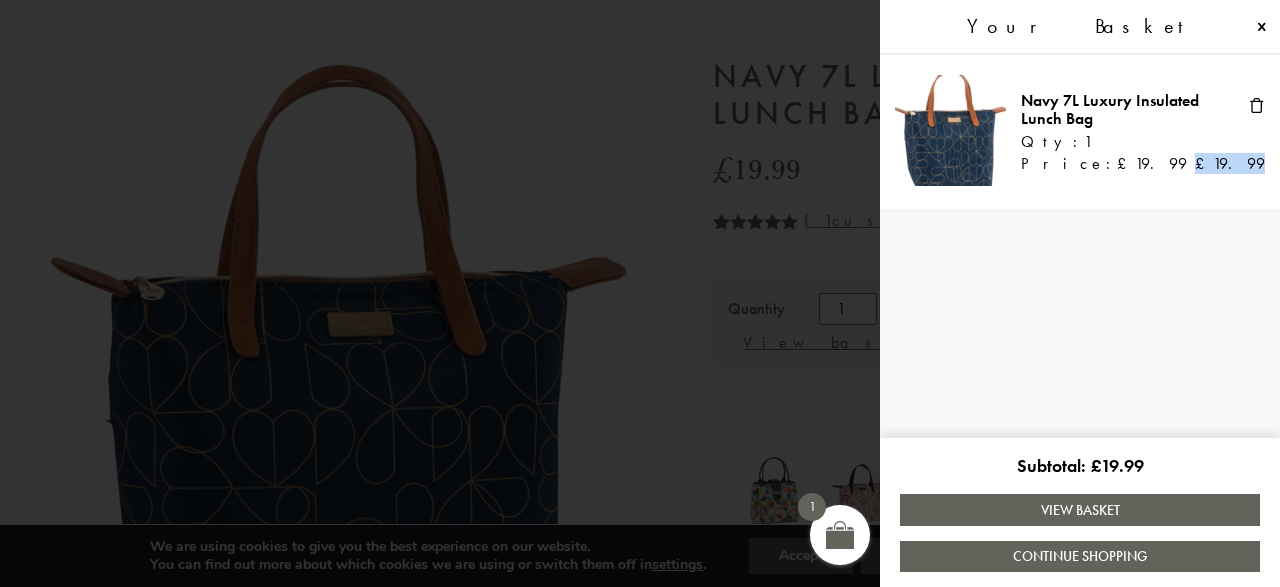drag, startPoint x: 1205, startPoint y: 159, endPoint x: 1274, endPoint y: 159, distance: 69 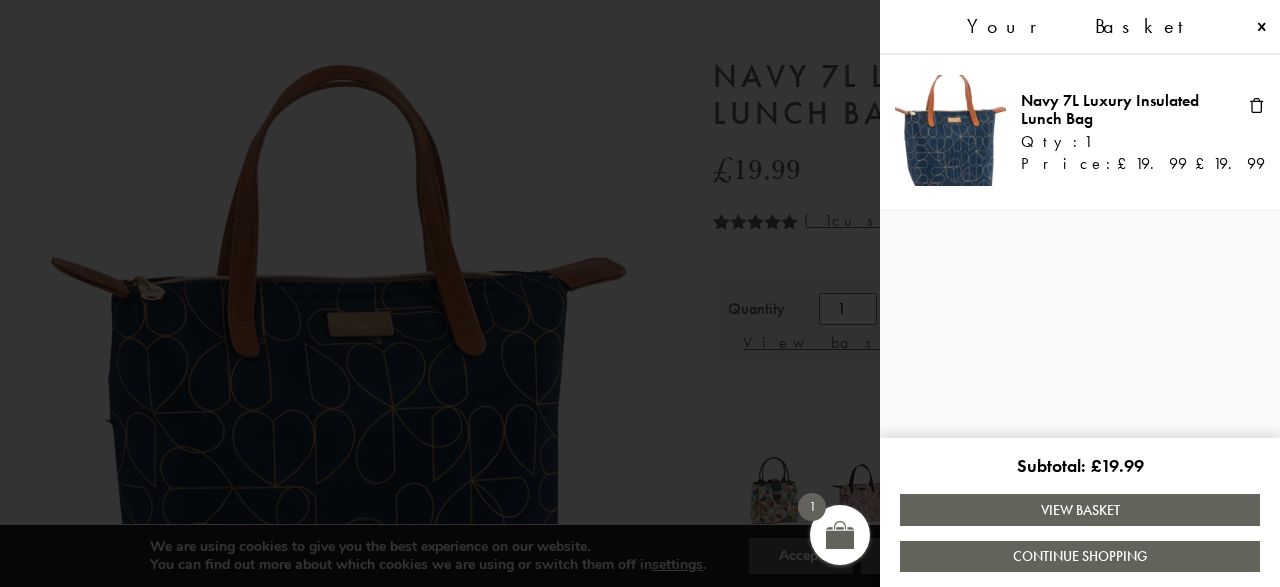 drag, startPoint x: 1193, startPoint y: 155, endPoint x: 1279, endPoint y: 159, distance: 86.09297 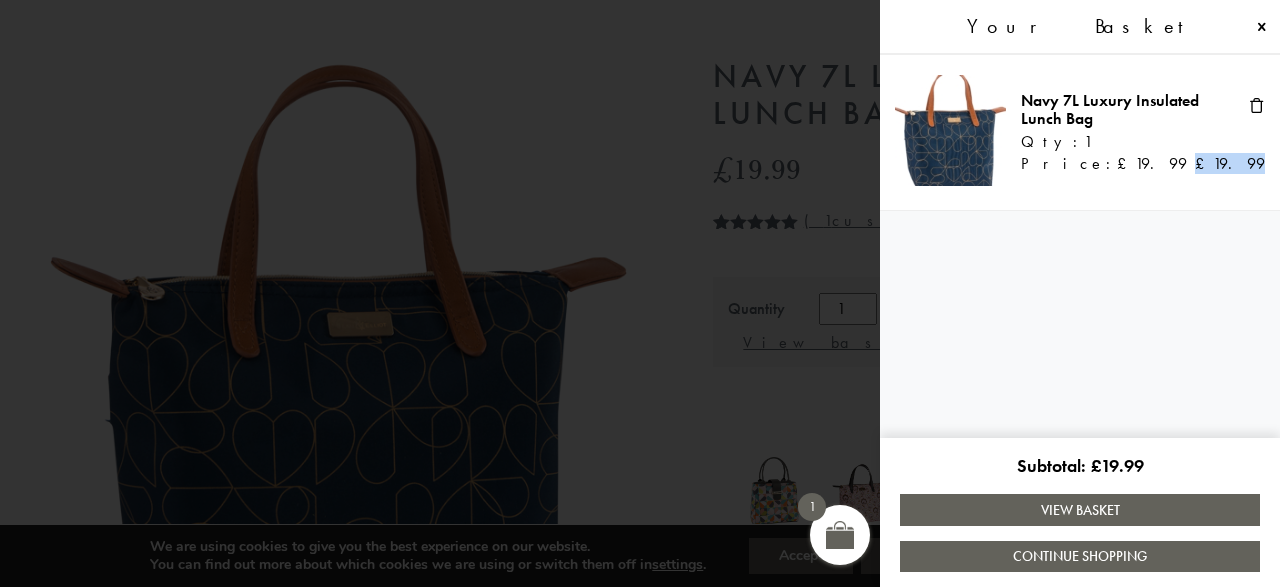 drag, startPoint x: 1208, startPoint y: 162, endPoint x: 1279, endPoint y: 162, distance: 71 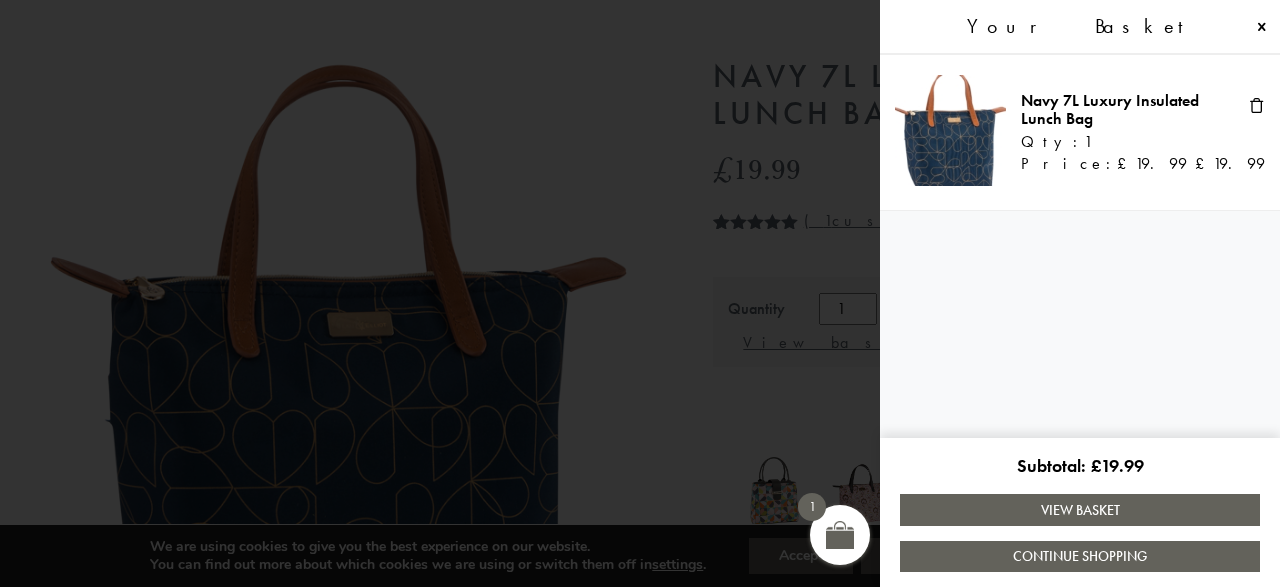 click at bounding box center (640, 293) 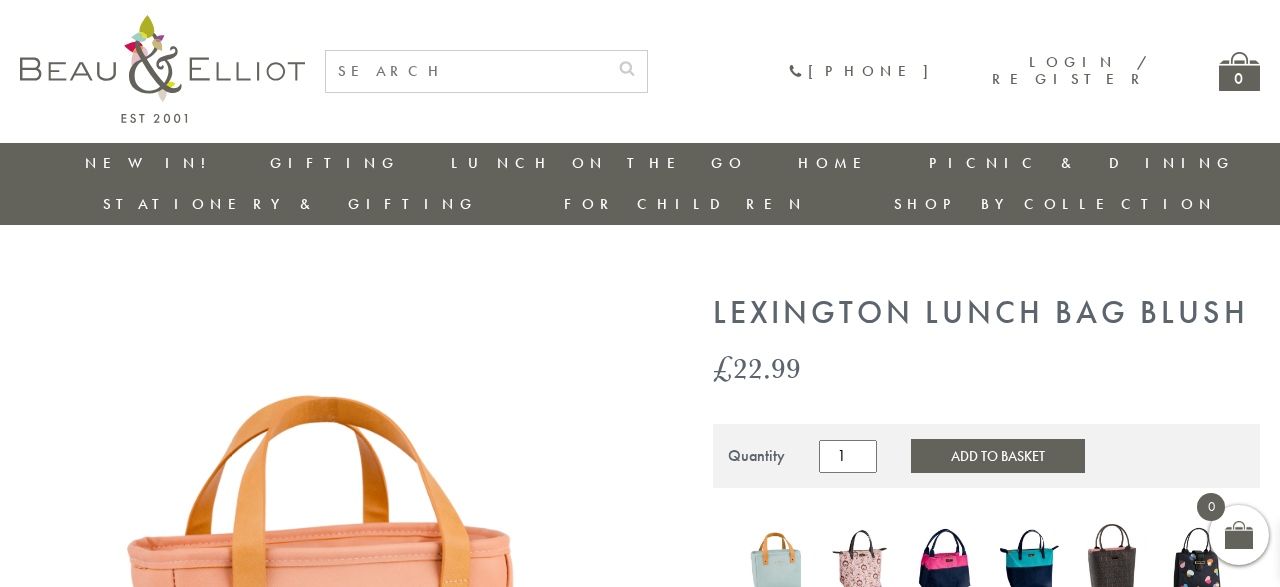 scroll, scrollTop: 223, scrollLeft: 0, axis: vertical 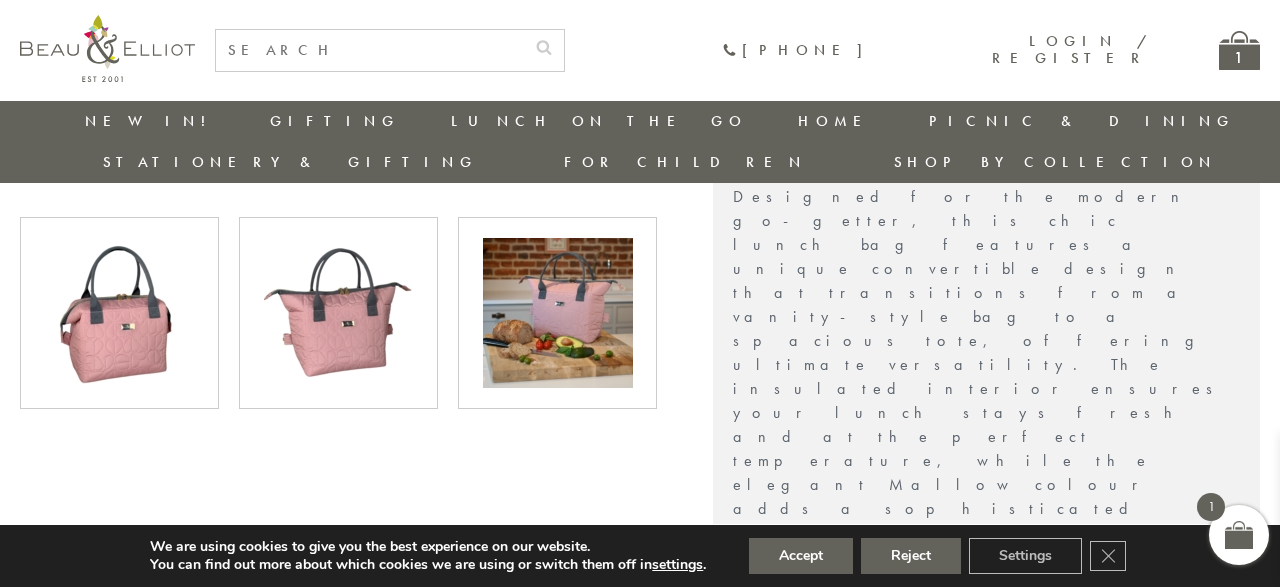click at bounding box center (558, 313) 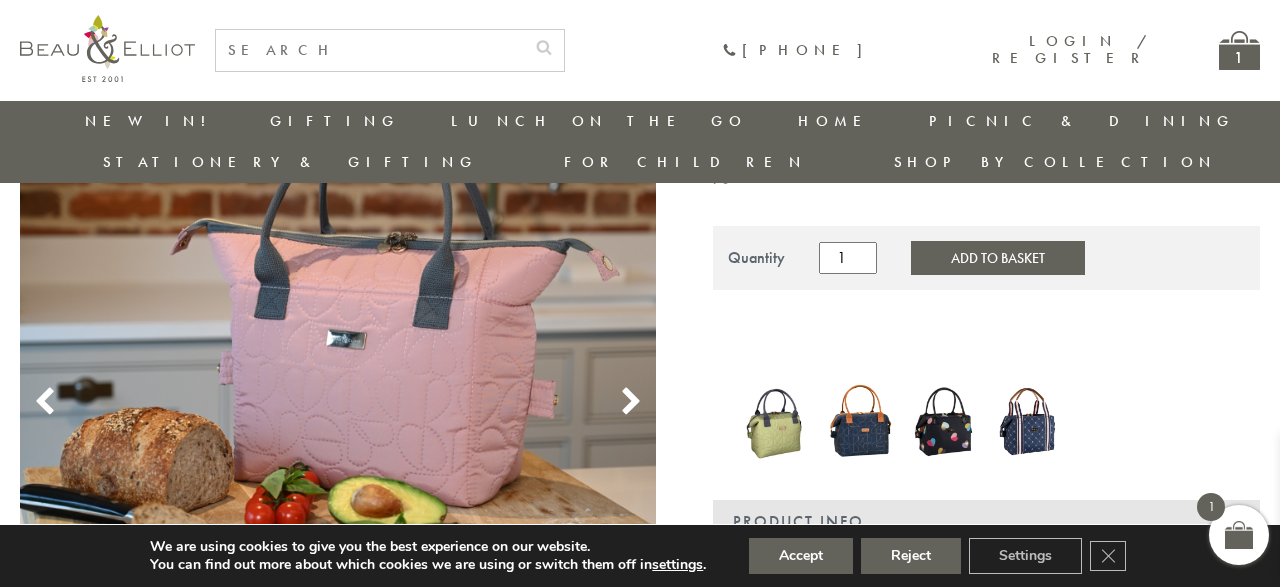scroll, scrollTop: 206, scrollLeft: 0, axis: vertical 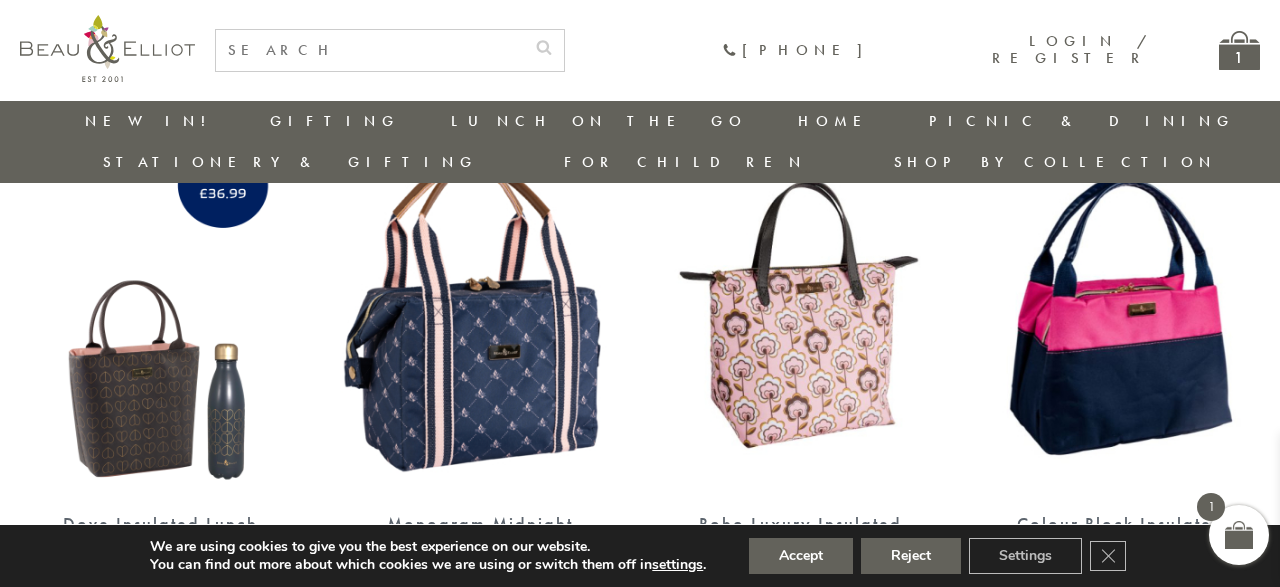 click at bounding box center (480, 312) 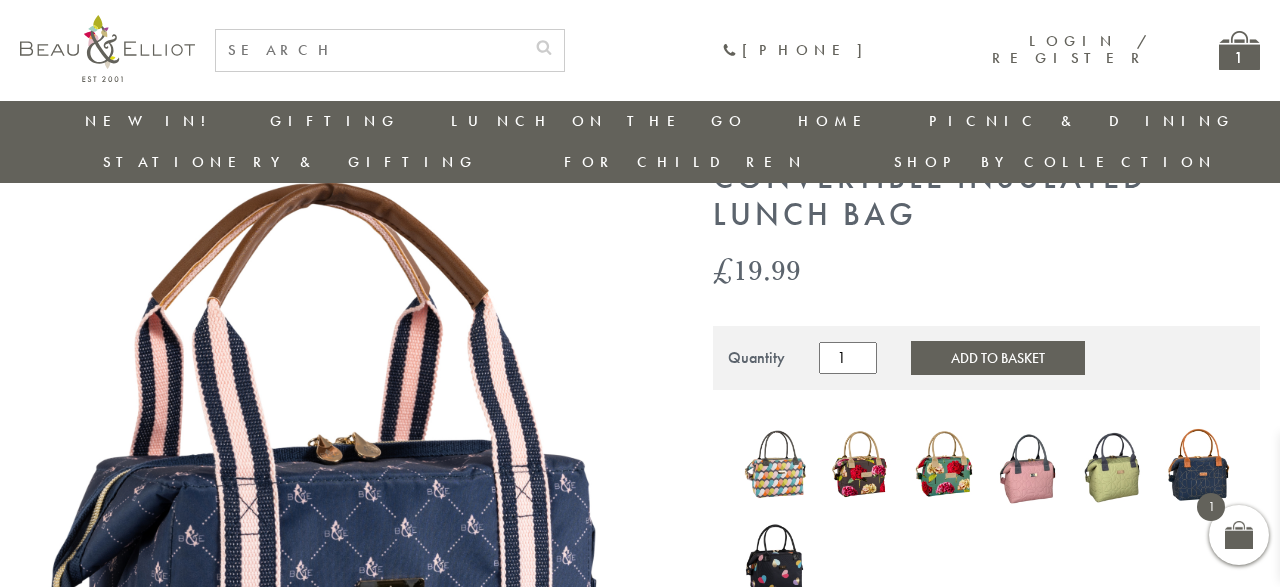 scroll, scrollTop: 164, scrollLeft: 0, axis: vertical 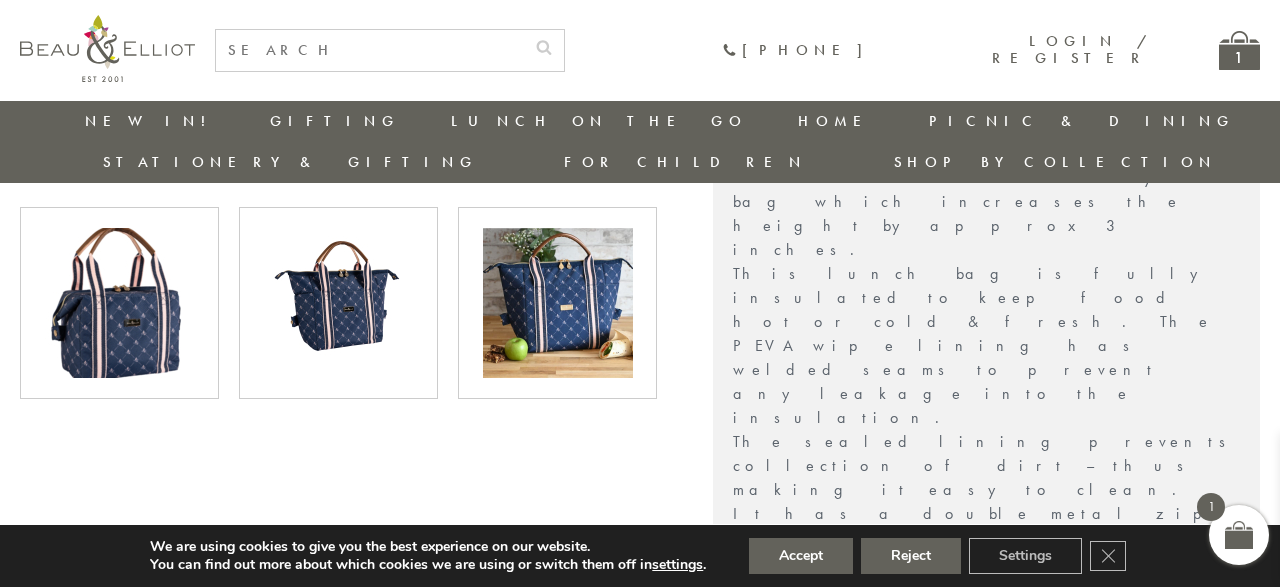 click at bounding box center (339, 303) 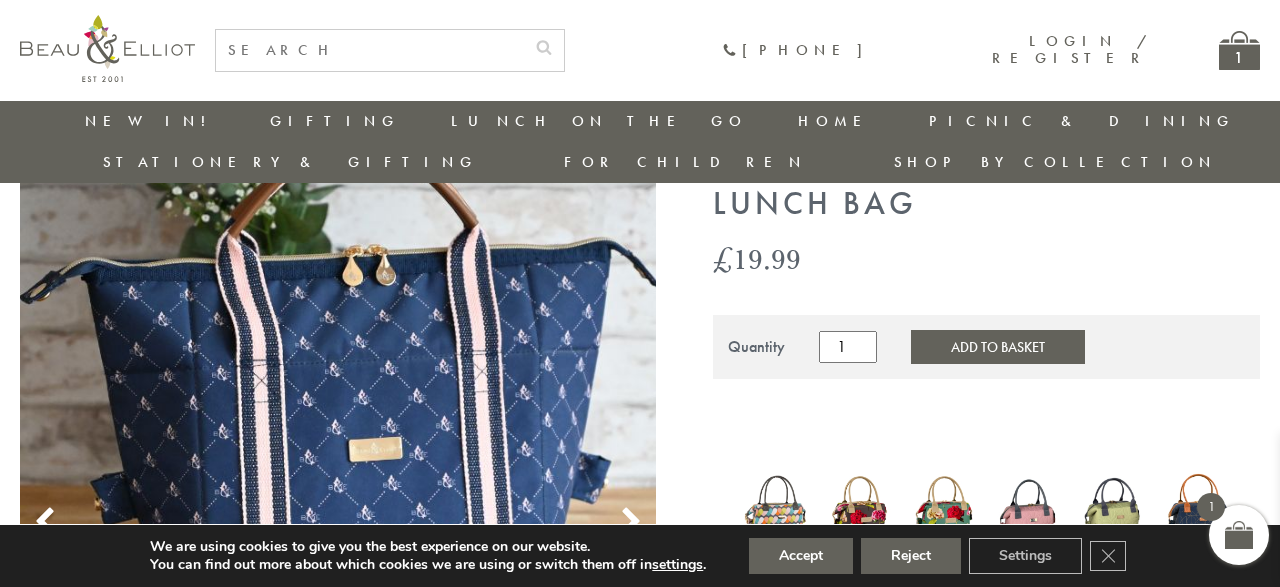 scroll, scrollTop: 245, scrollLeft: 0, axis: vertical 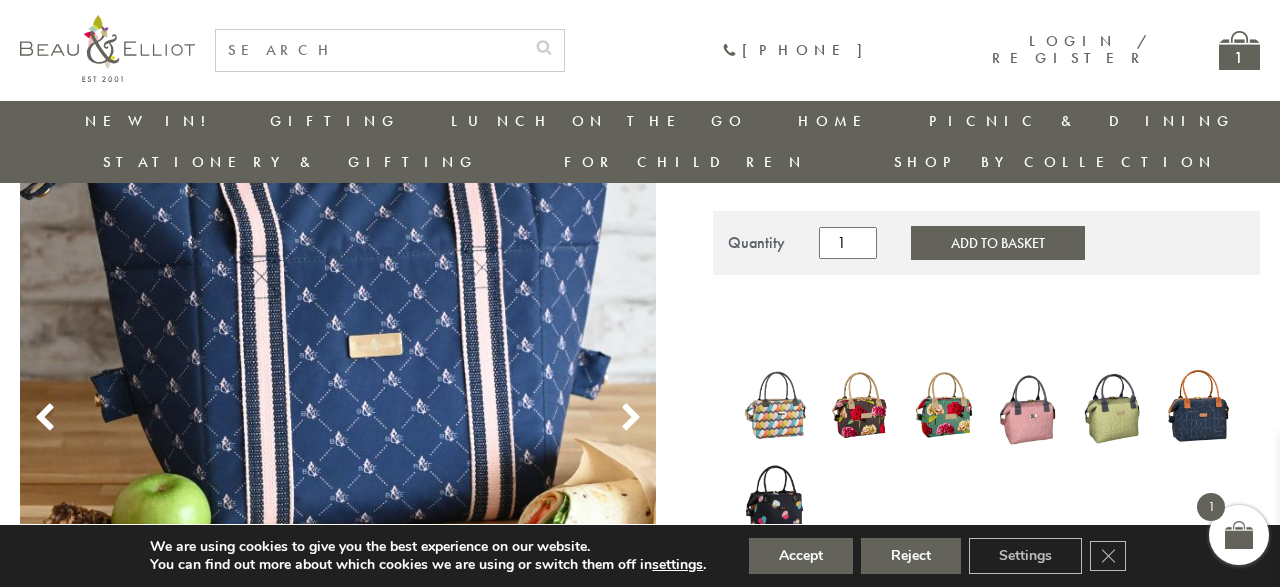 click 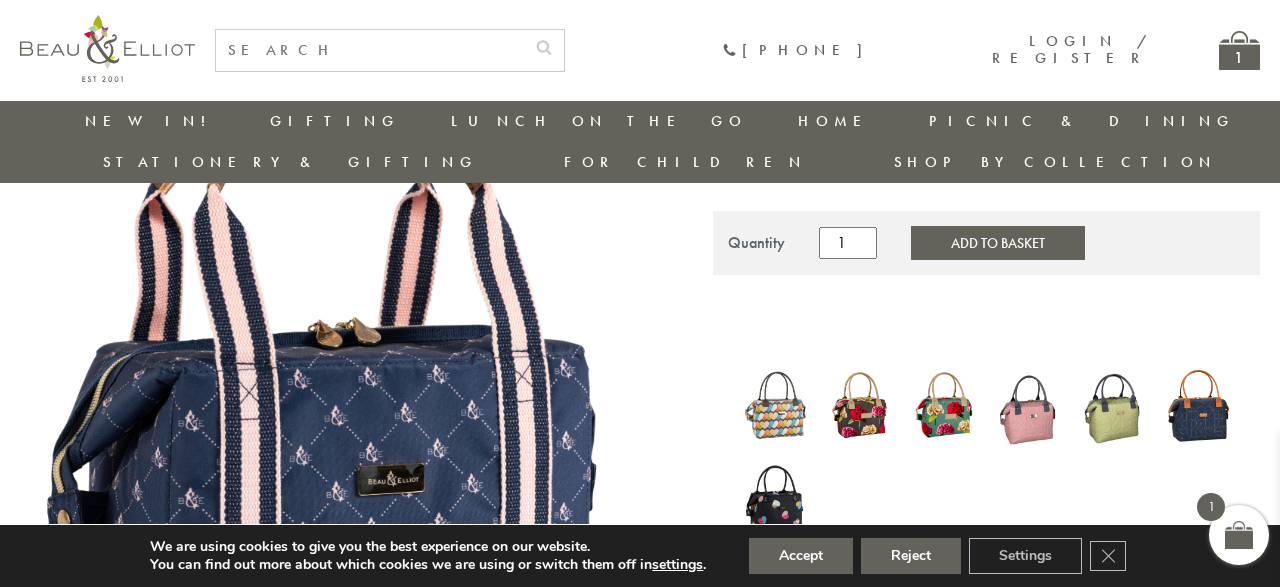 click 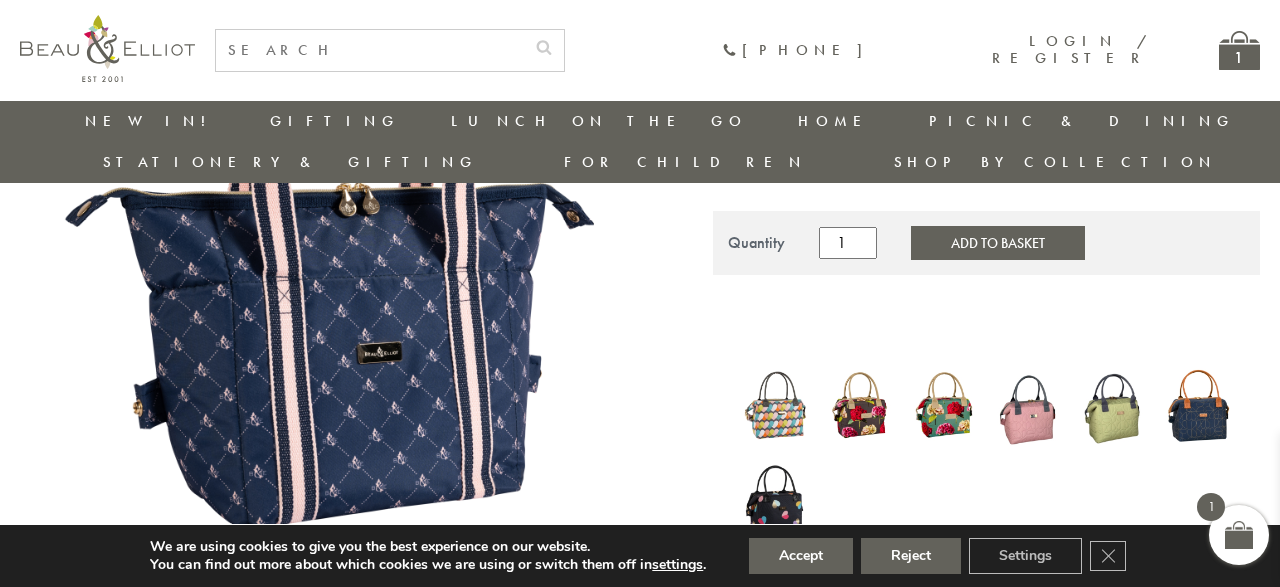 click 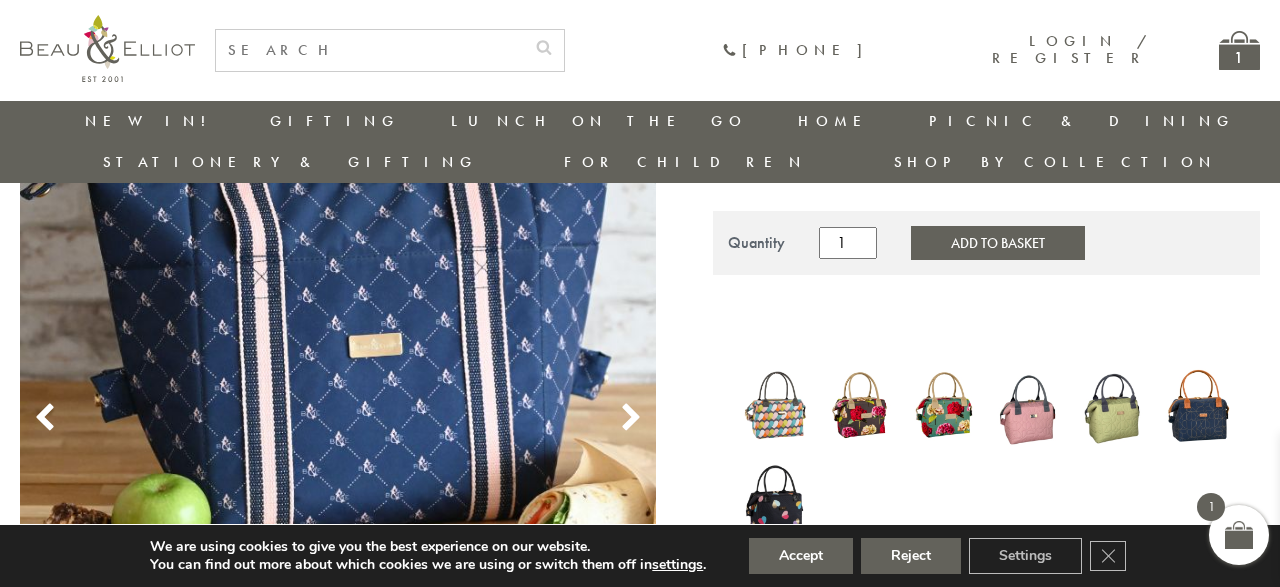 click 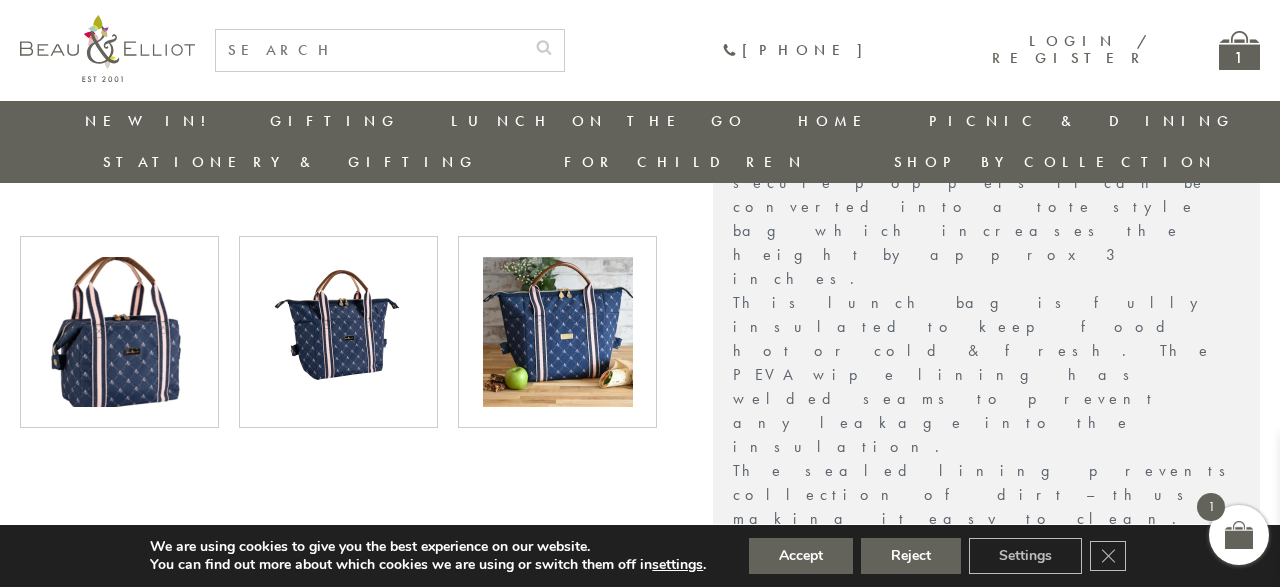scroll, scrollTop: 848, scrollLeft: 0, axis: vertical 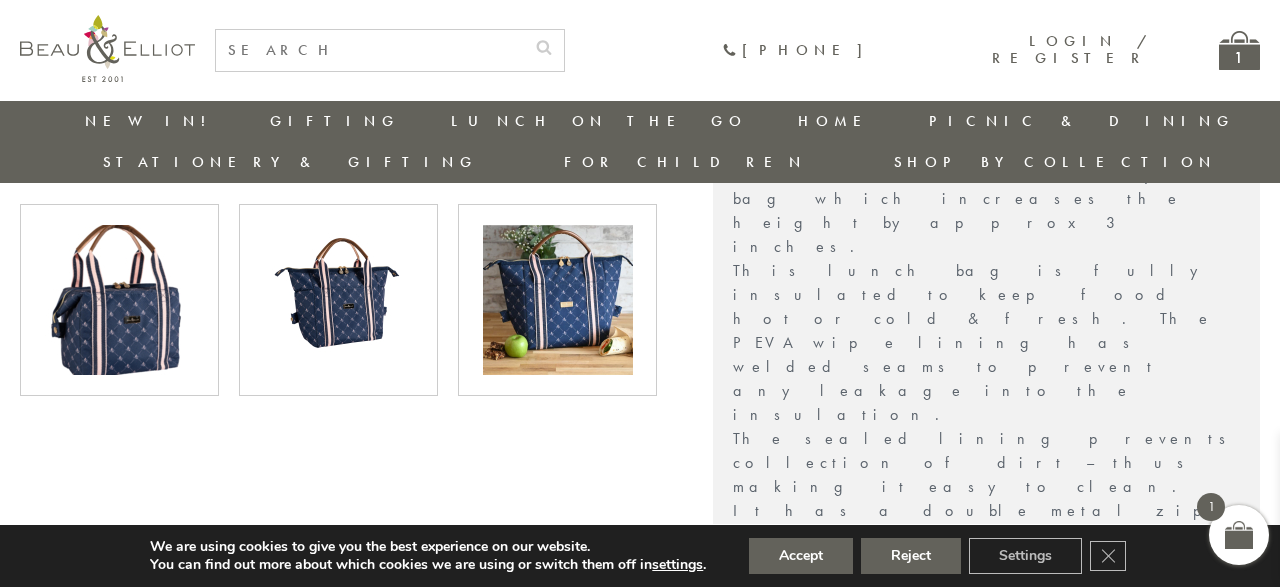 drag, startPoint x: 822, startPoint y: 347, endPoint x: 996, endPoint y: 366, distance: 175.03429 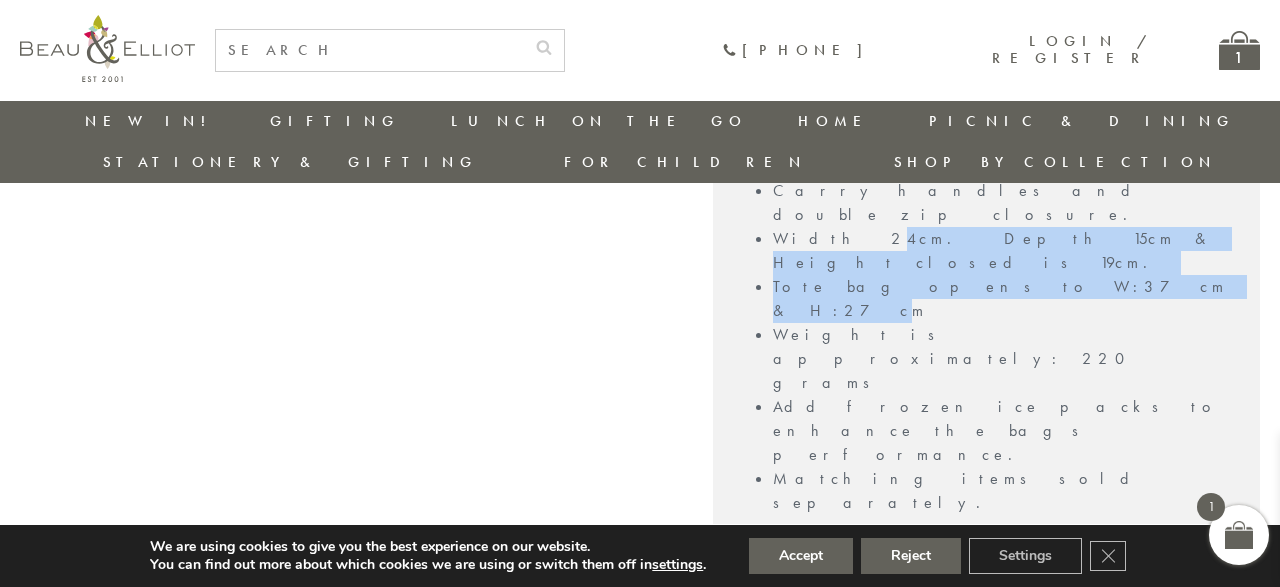 scroll, scrollTop: 1566, scrollLeft: 0, axis: vertical 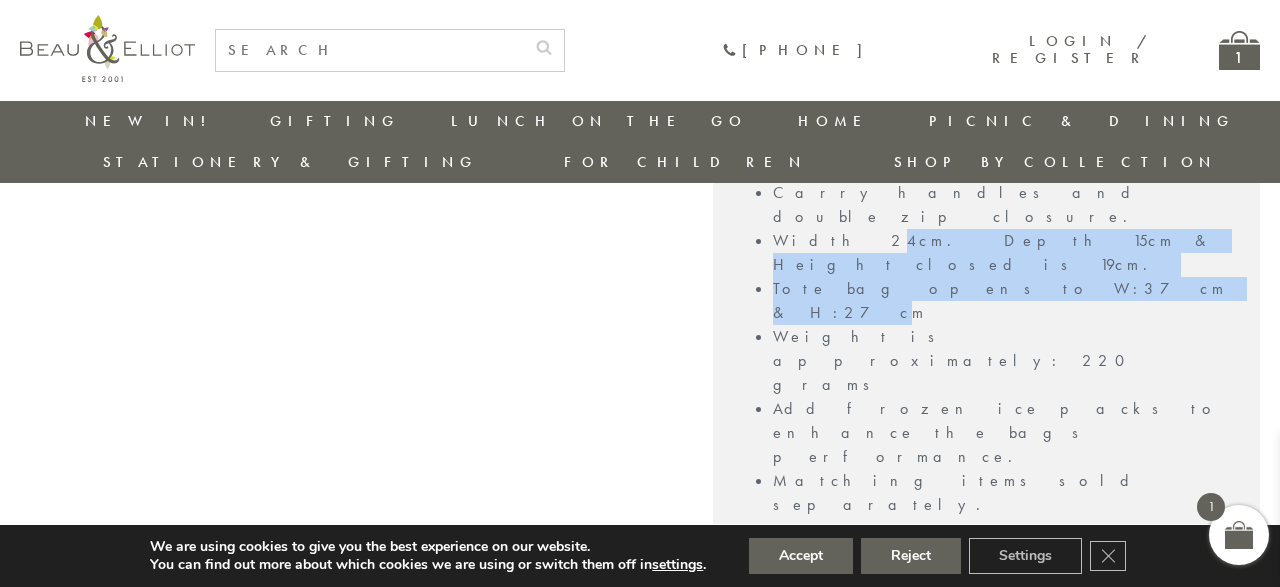 click at bounding box center [480, 1063] 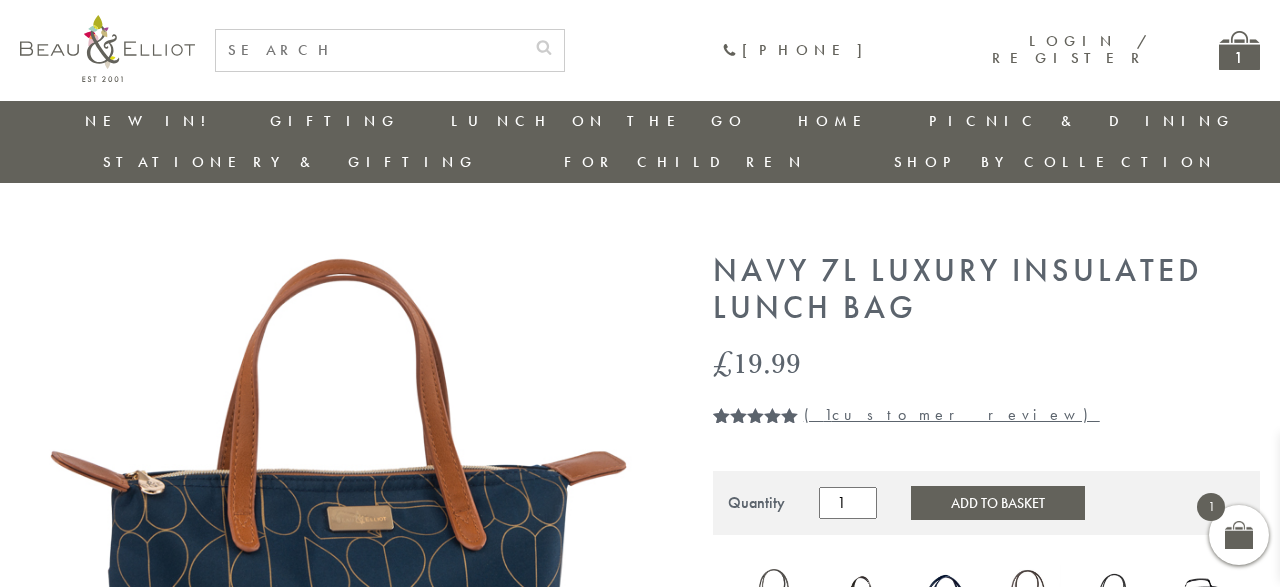 scroll, scrollTop: 87, scrollLeft: 0, axis: vertical 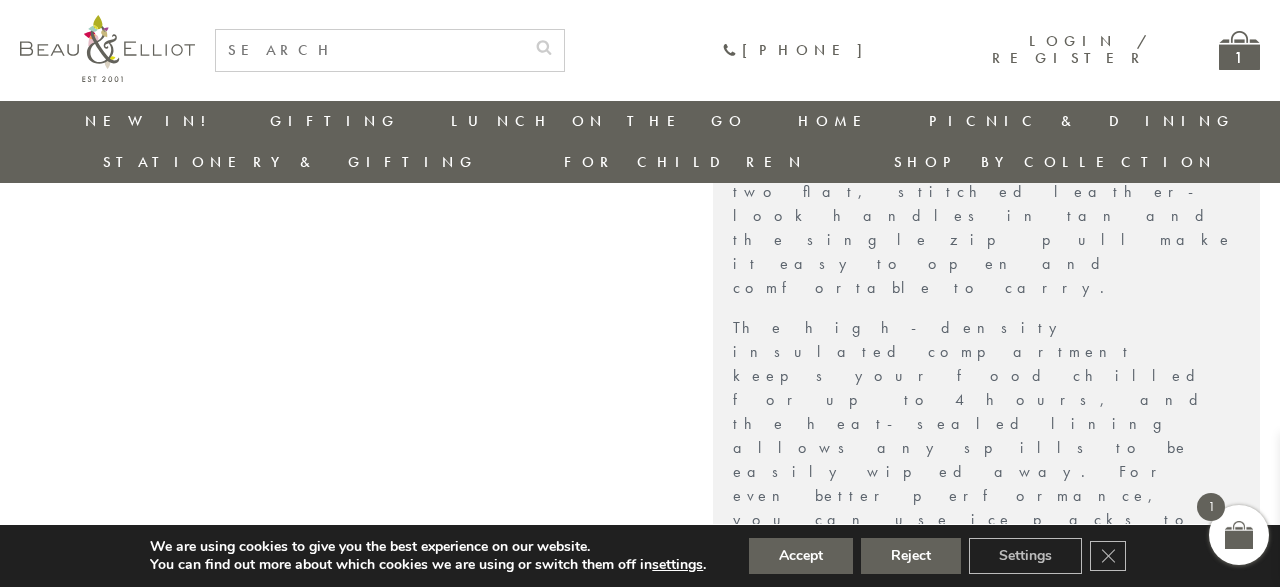 drag, startPoint x: 906, startPoint y: 345, endPoint x: 980, endPoint y: 315, distance: 79.84986 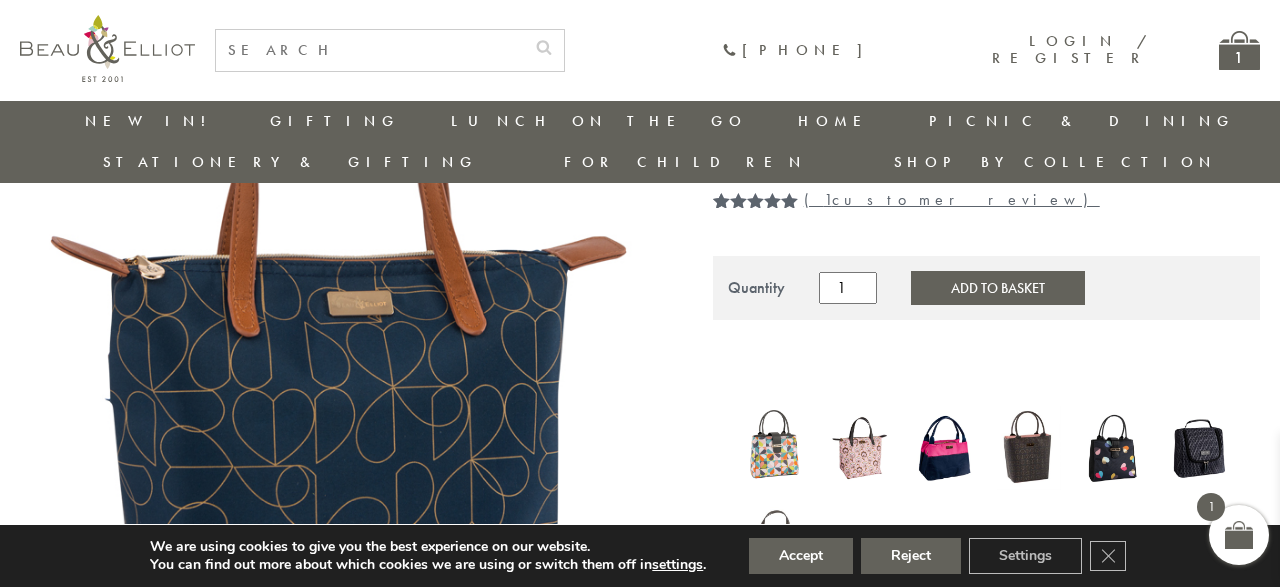 scroll, scrollTop: 457, scrollLeft: 0, axis: vertical 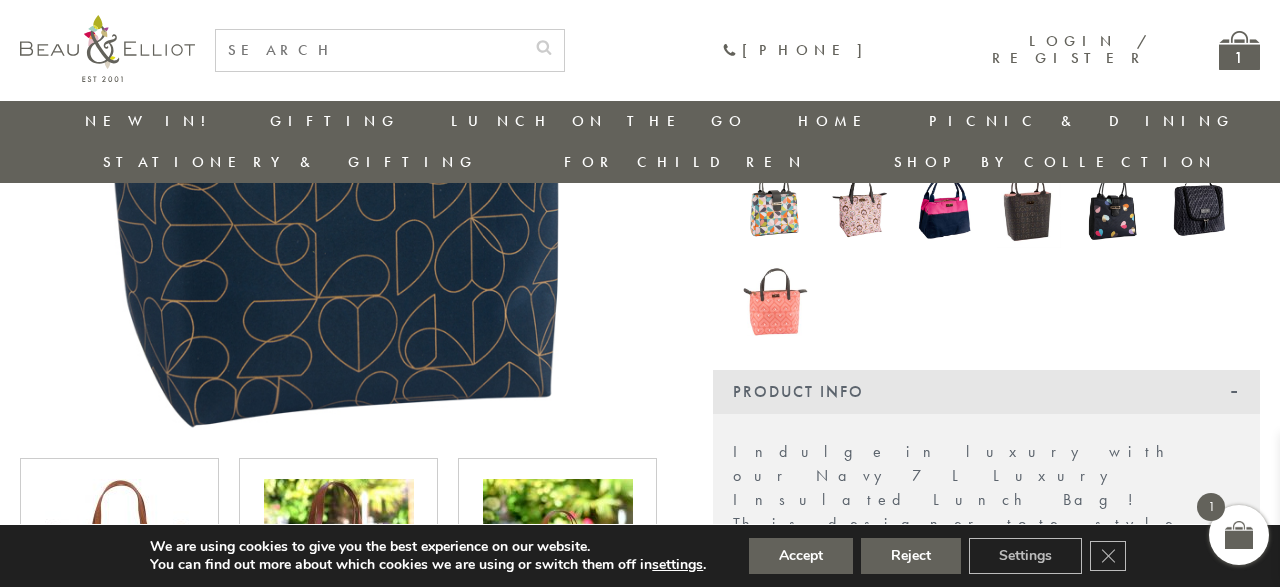 click at bounding box center [339, 554] 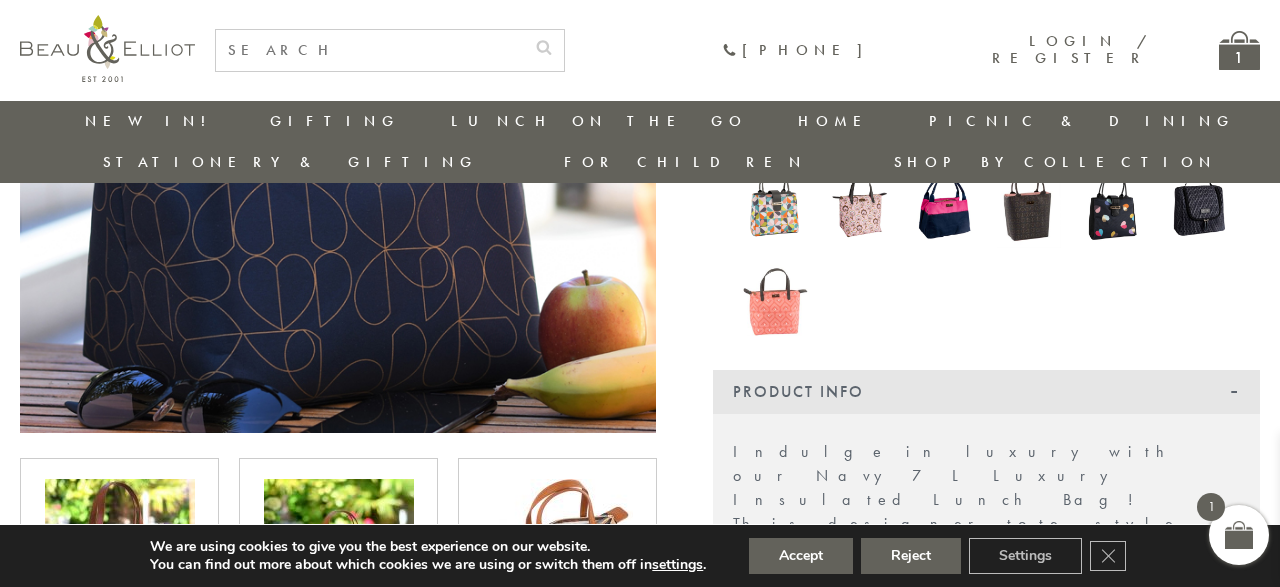 click at bounding box center [339, 554] 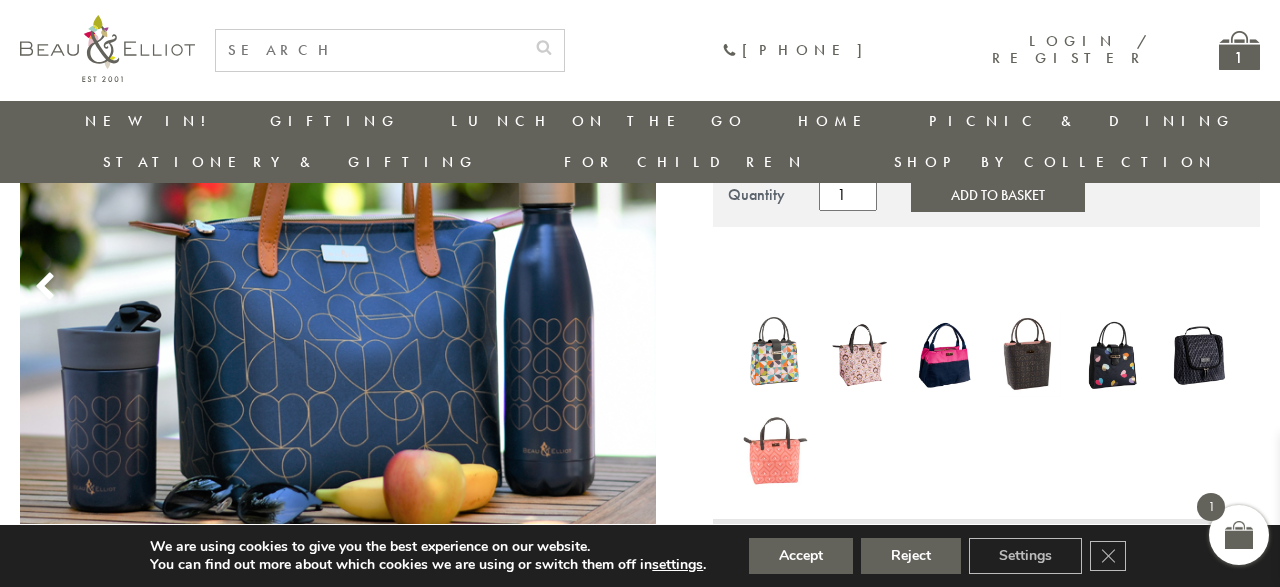 scroll, scrollTop: 276, scrollLeft: 0, axis: vertical 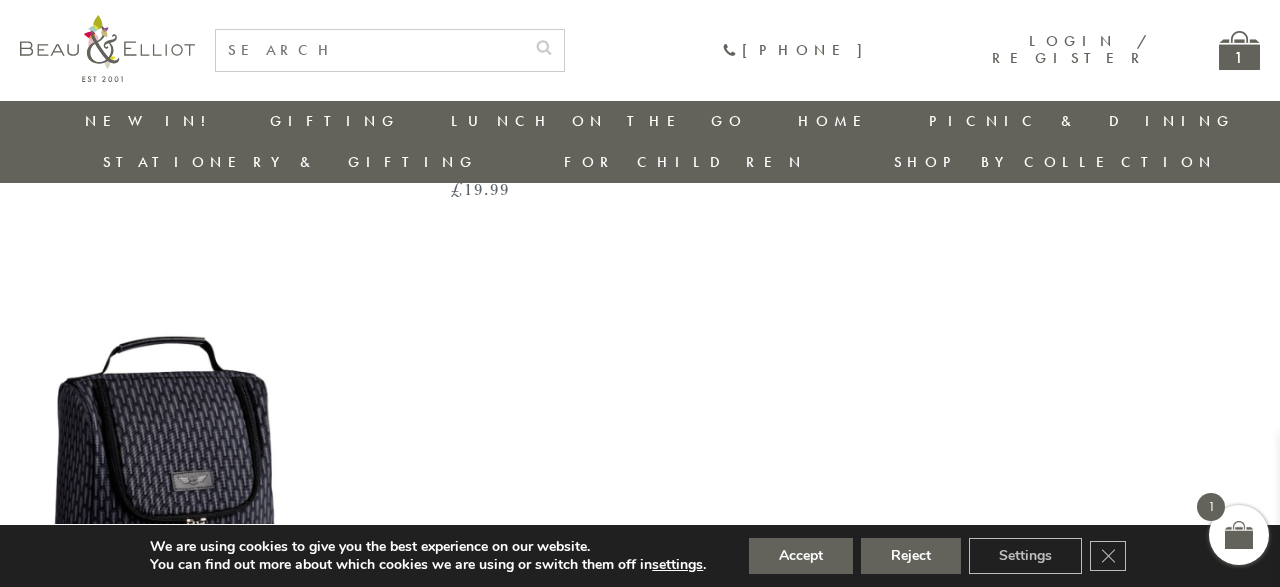 click at bounding box center (370, 50) 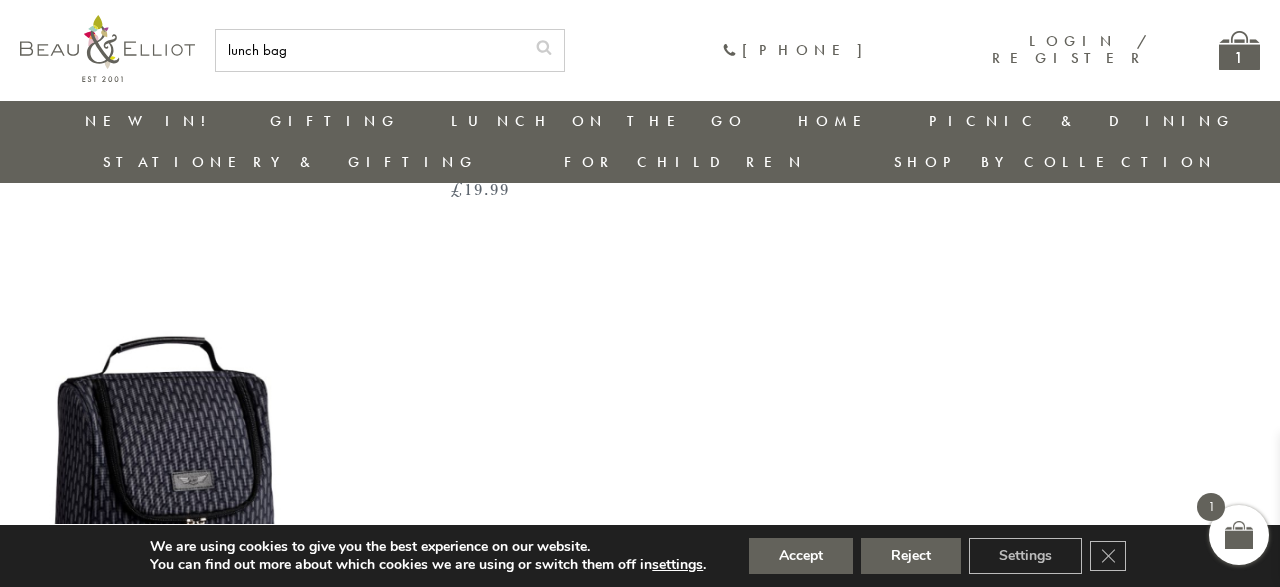 type on "lunch bag" 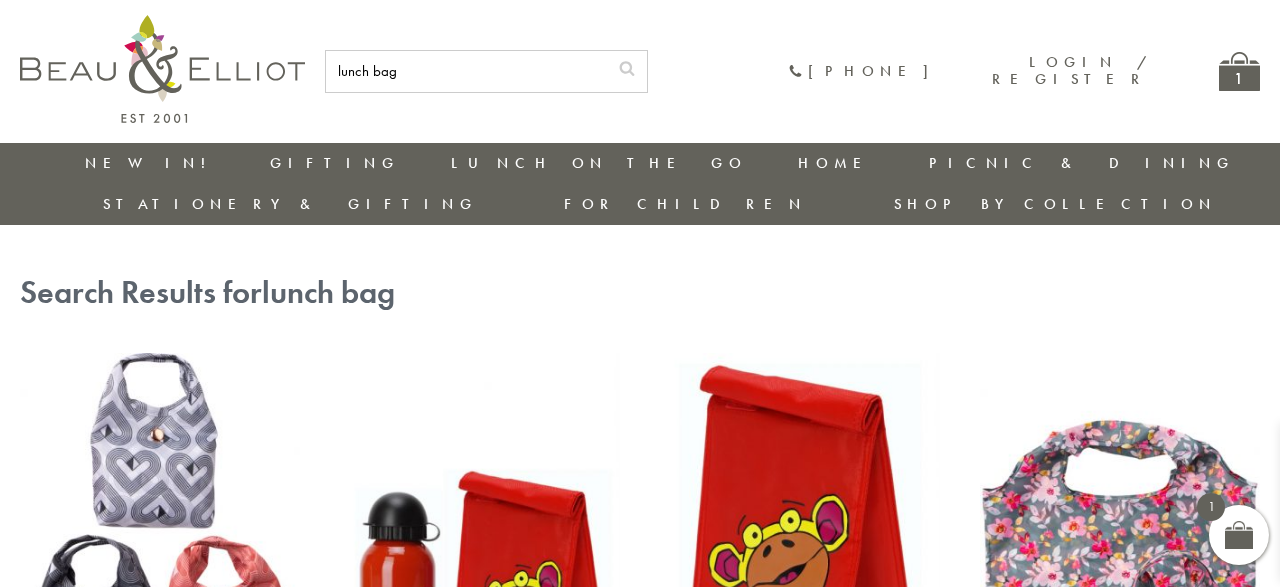scroll, scrollTop: 0, scrollLeft: 0, axis: both 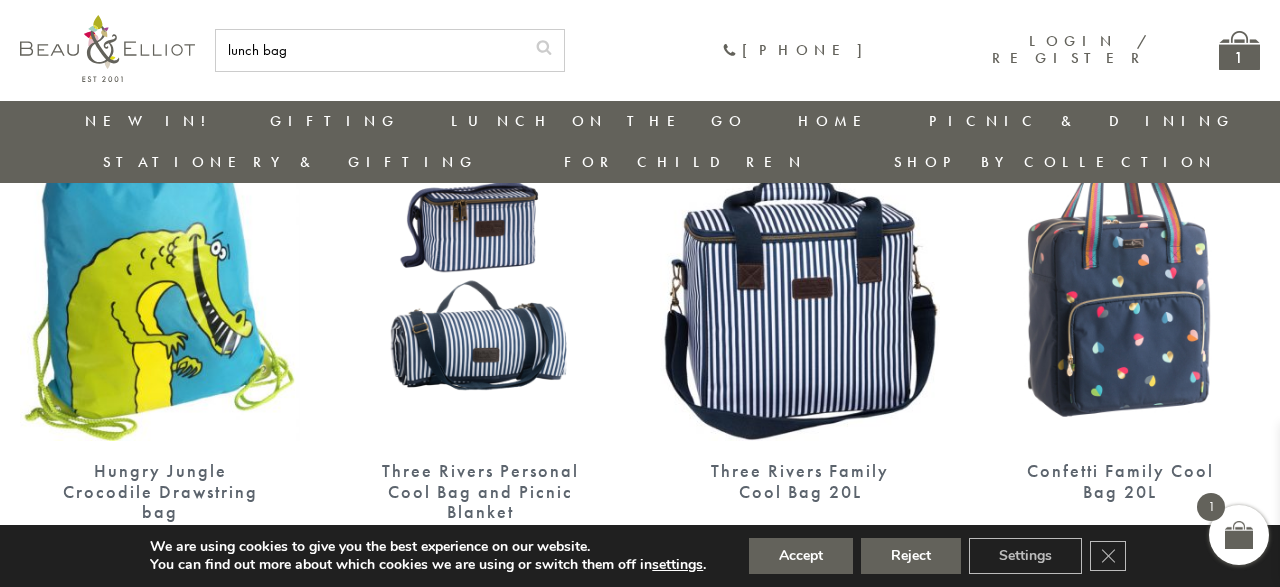 click at bounding box center (800, 260) 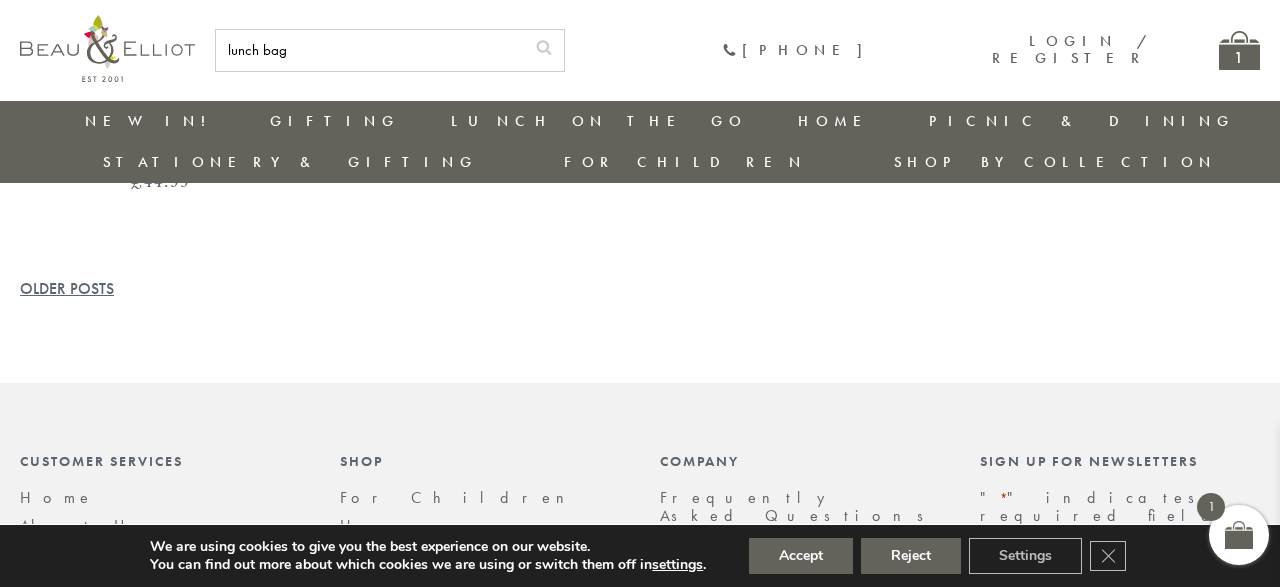 scroll, scrollTop: 5509, scrollLeft: 3, axis: both 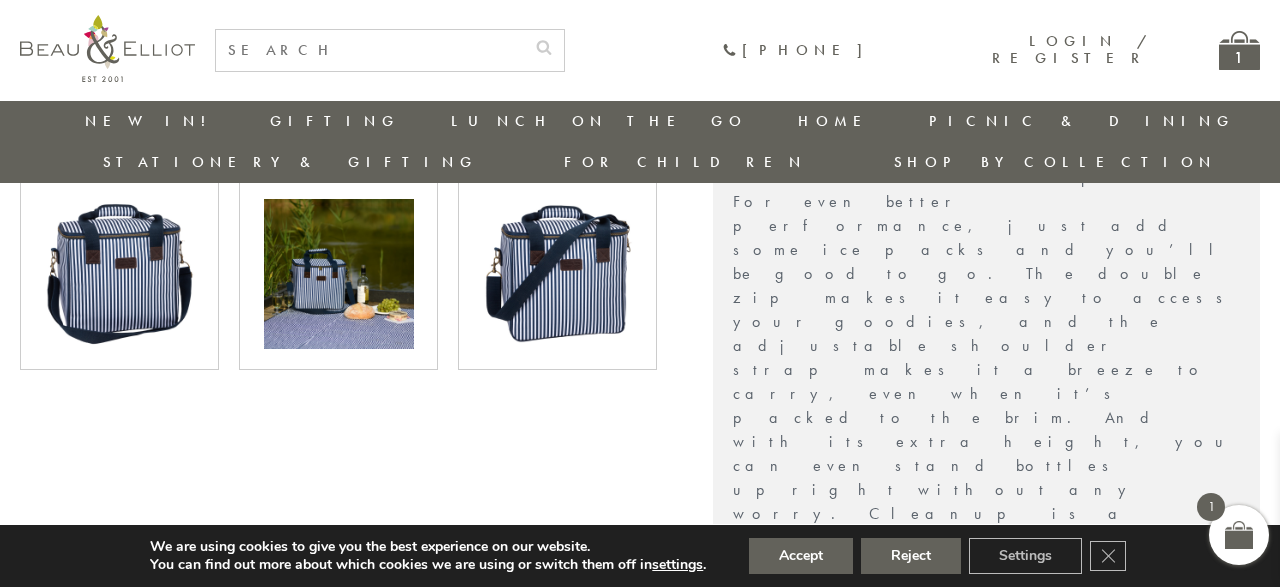 click at bounding box center [558, 274] 